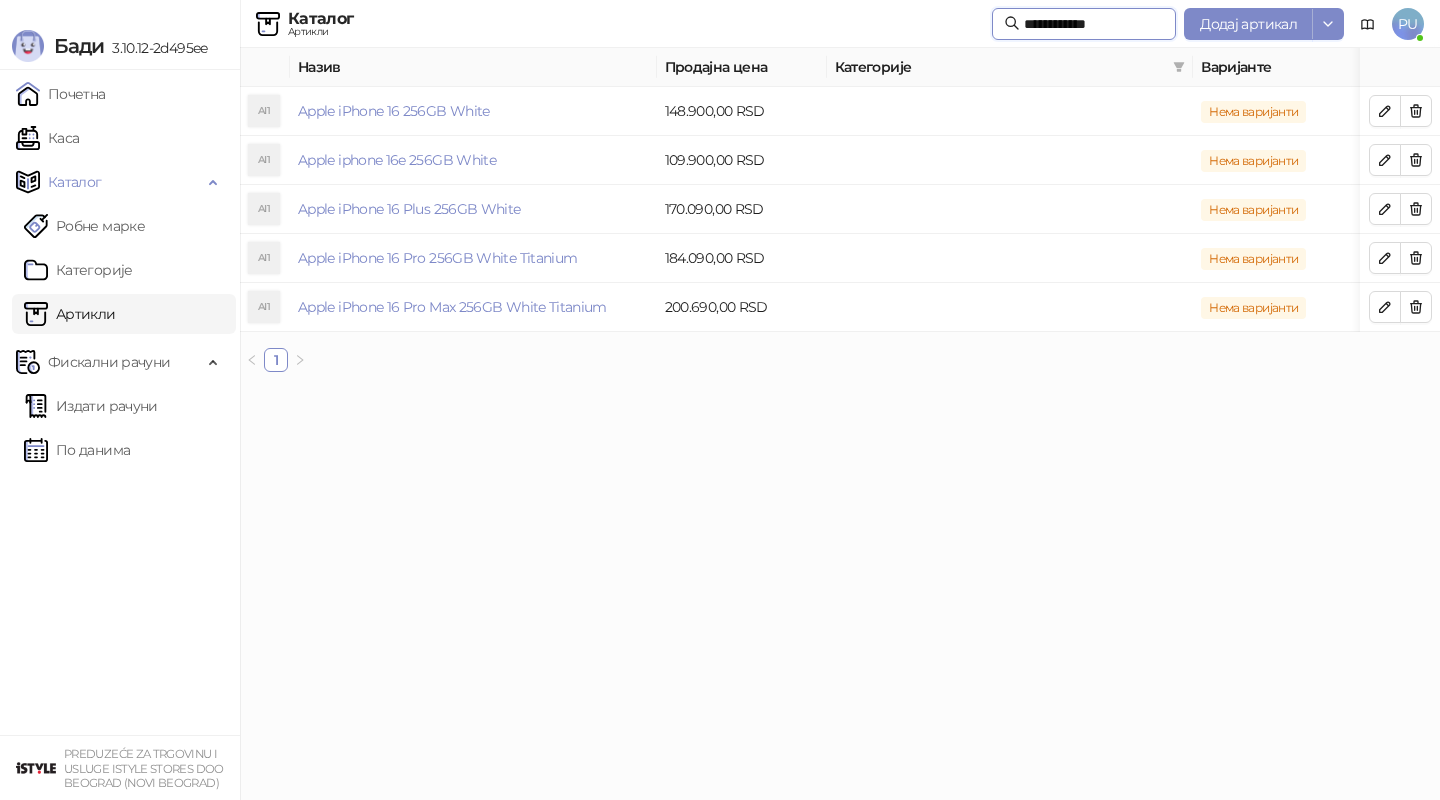 scroll, scrollTop: 0, scrollLeft: 0, axis: both 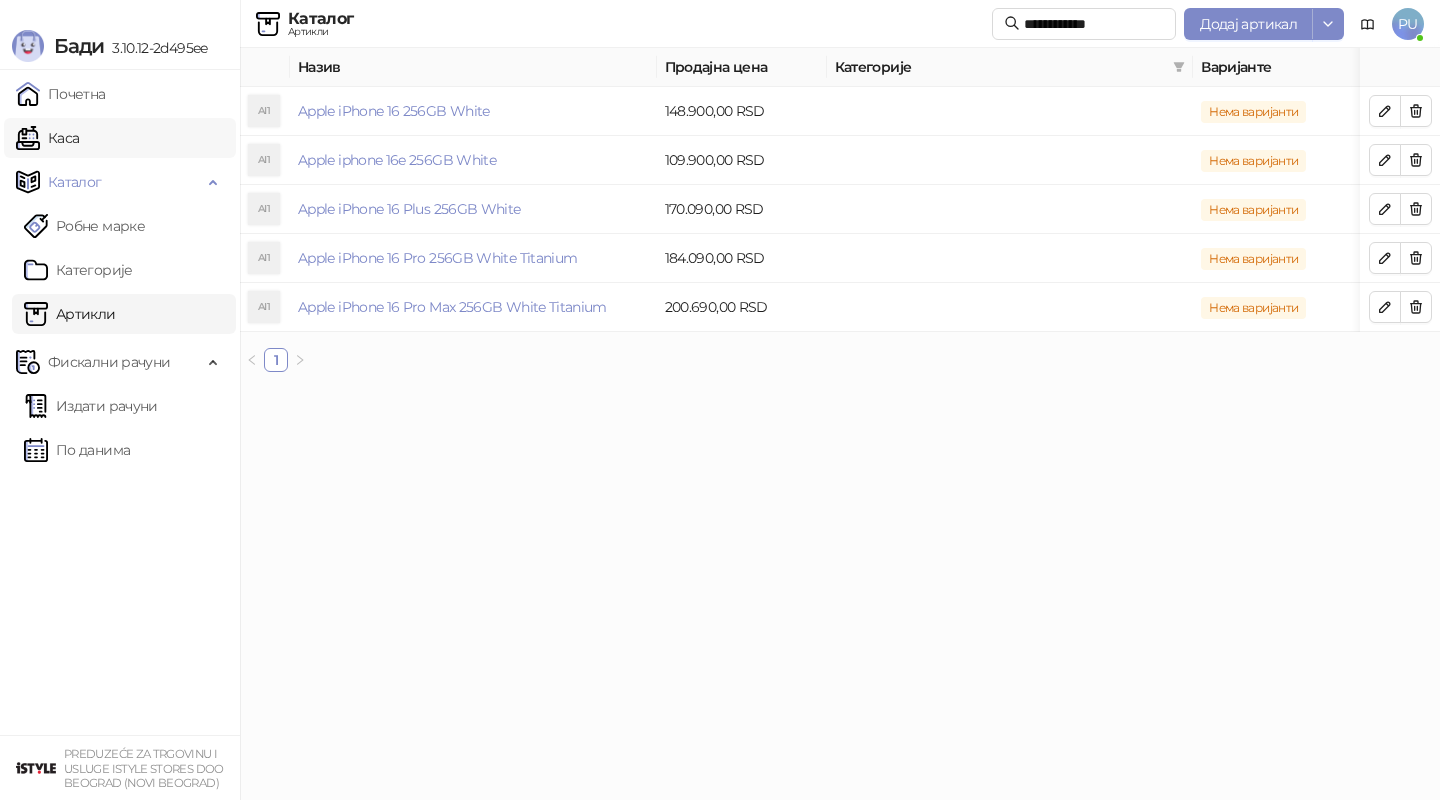 click on "Каса" at bounding box center [47, 138] 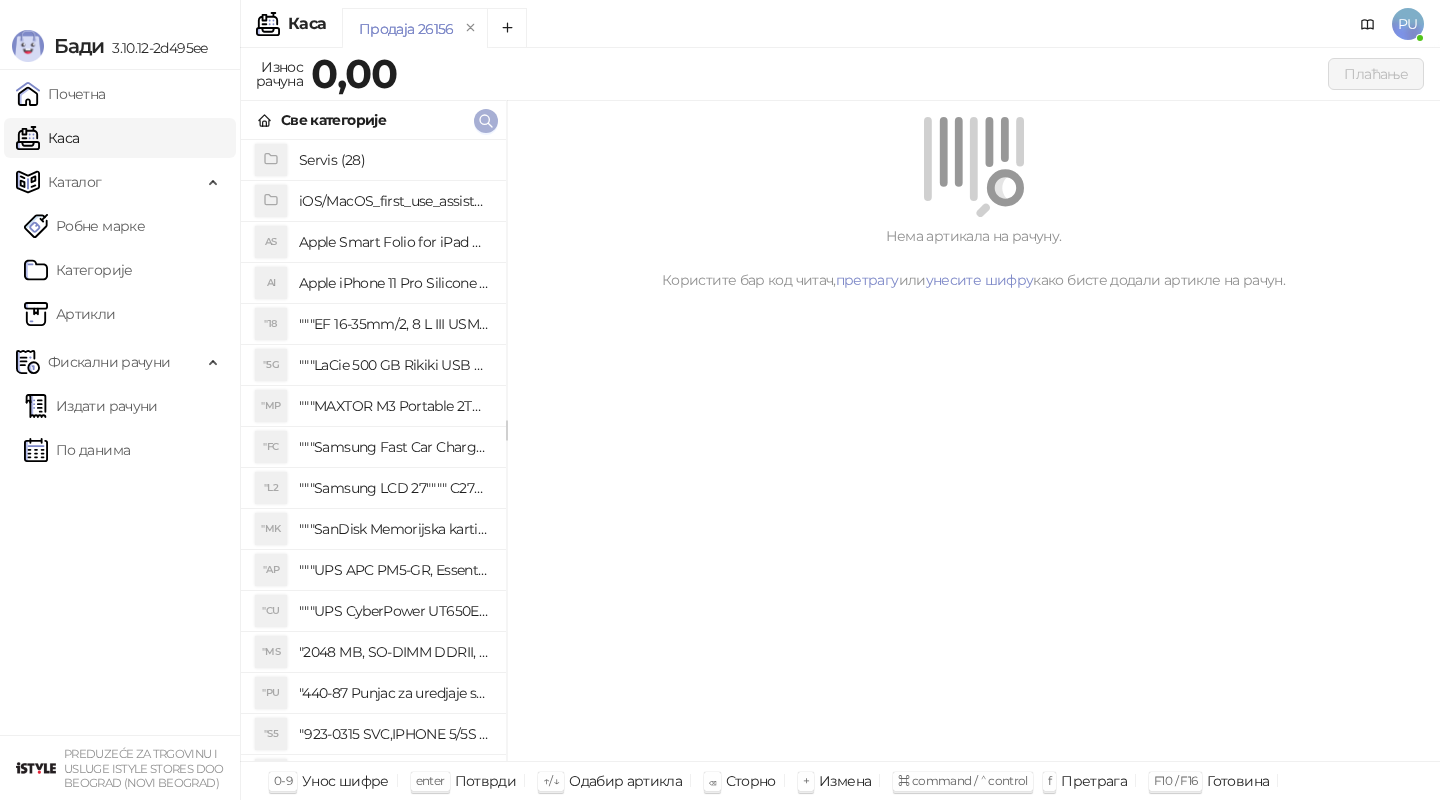 click 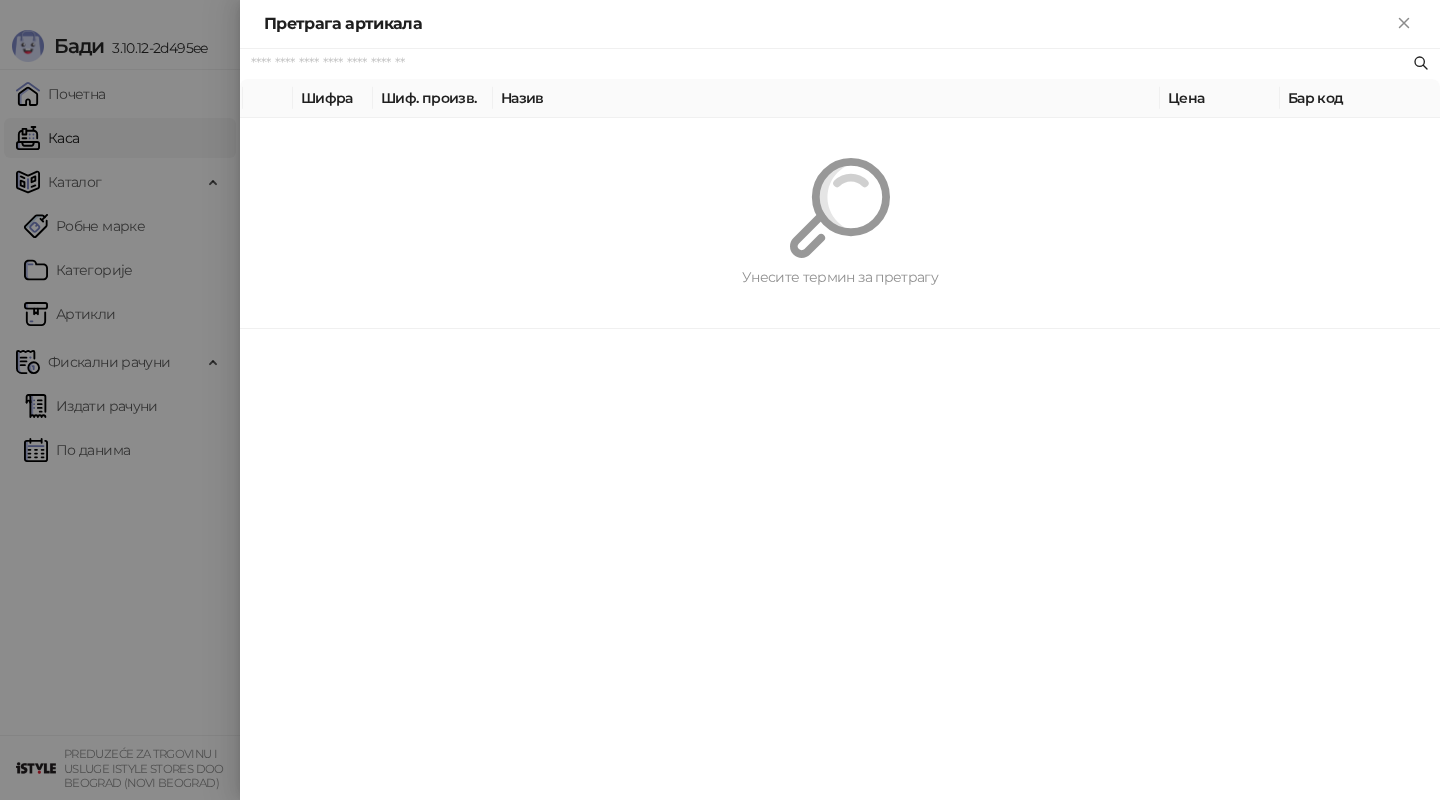 paste on "*********" 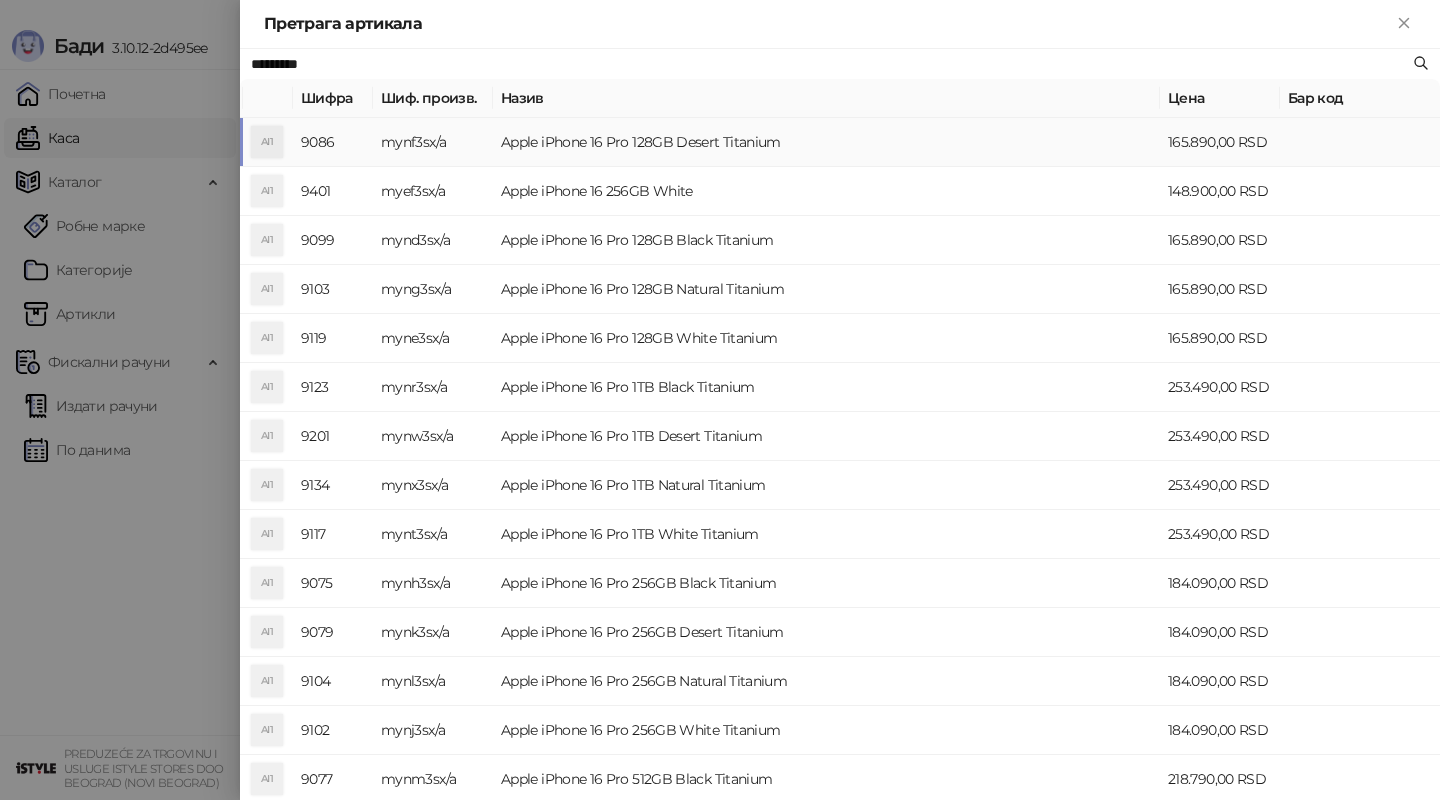 type on "*********" 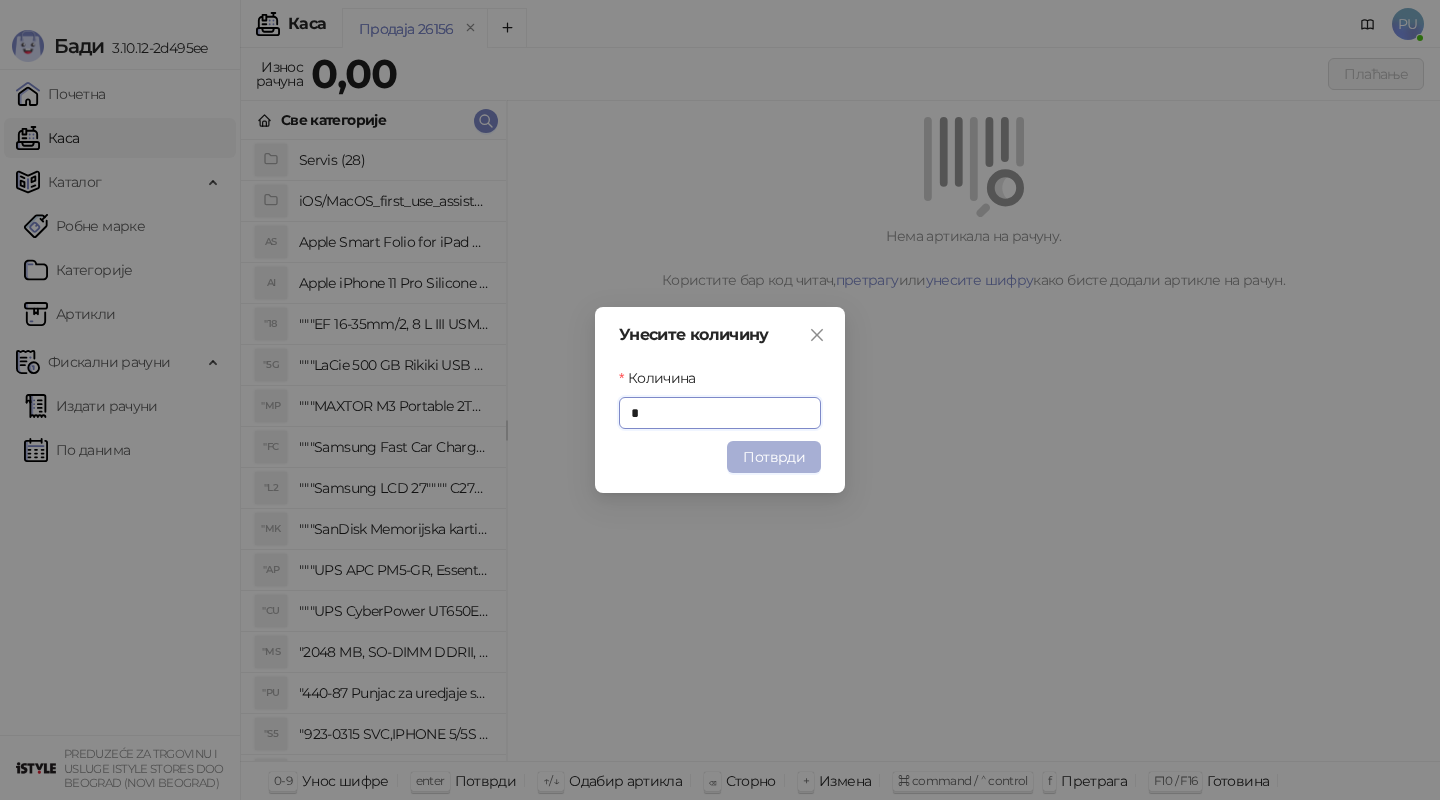 click on "Потврди" at bounding box center [774, 457] 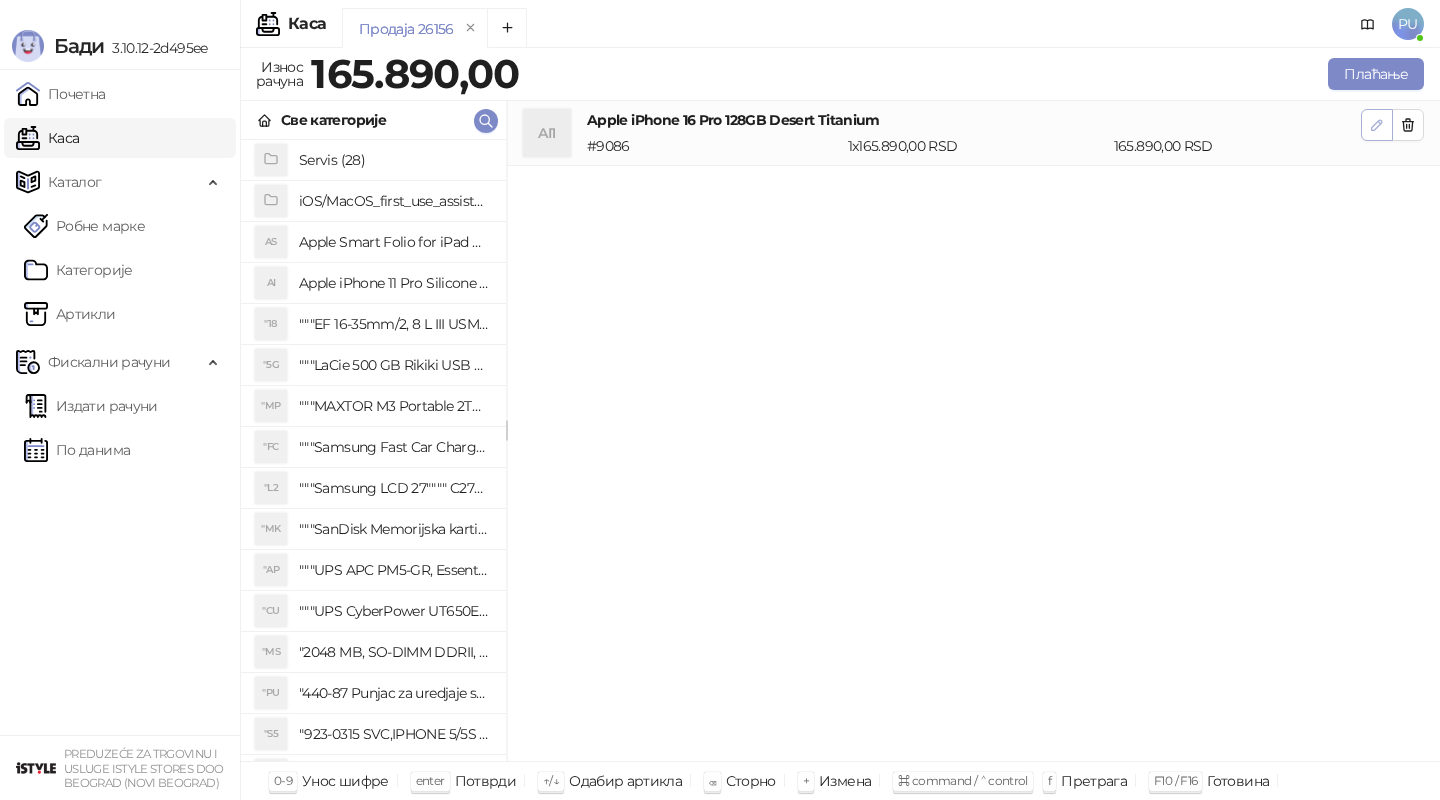 click 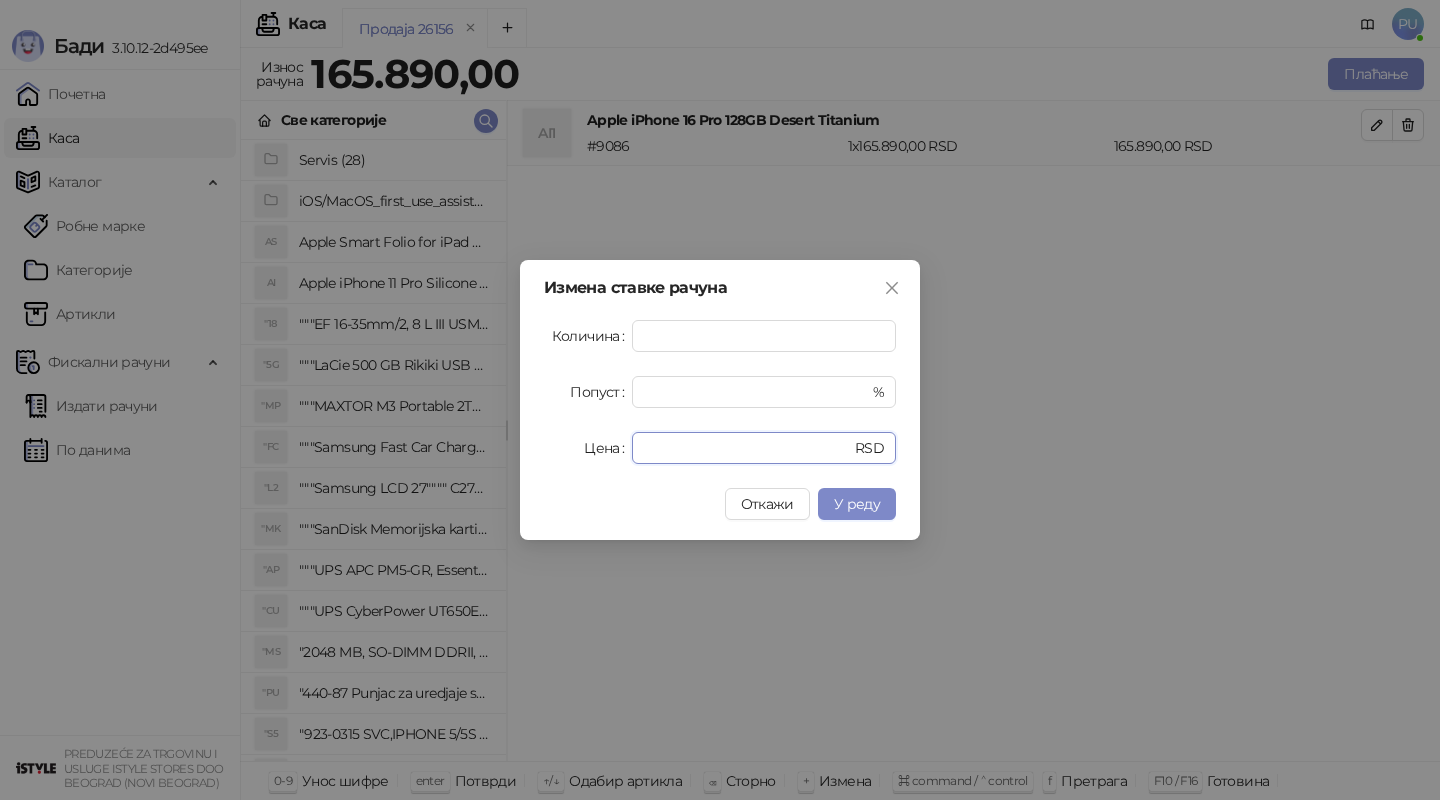 drag, startPoint x: 731, startPoint y: 457, endPoint x: 496, endPoint y: 437, distance: 235.84953 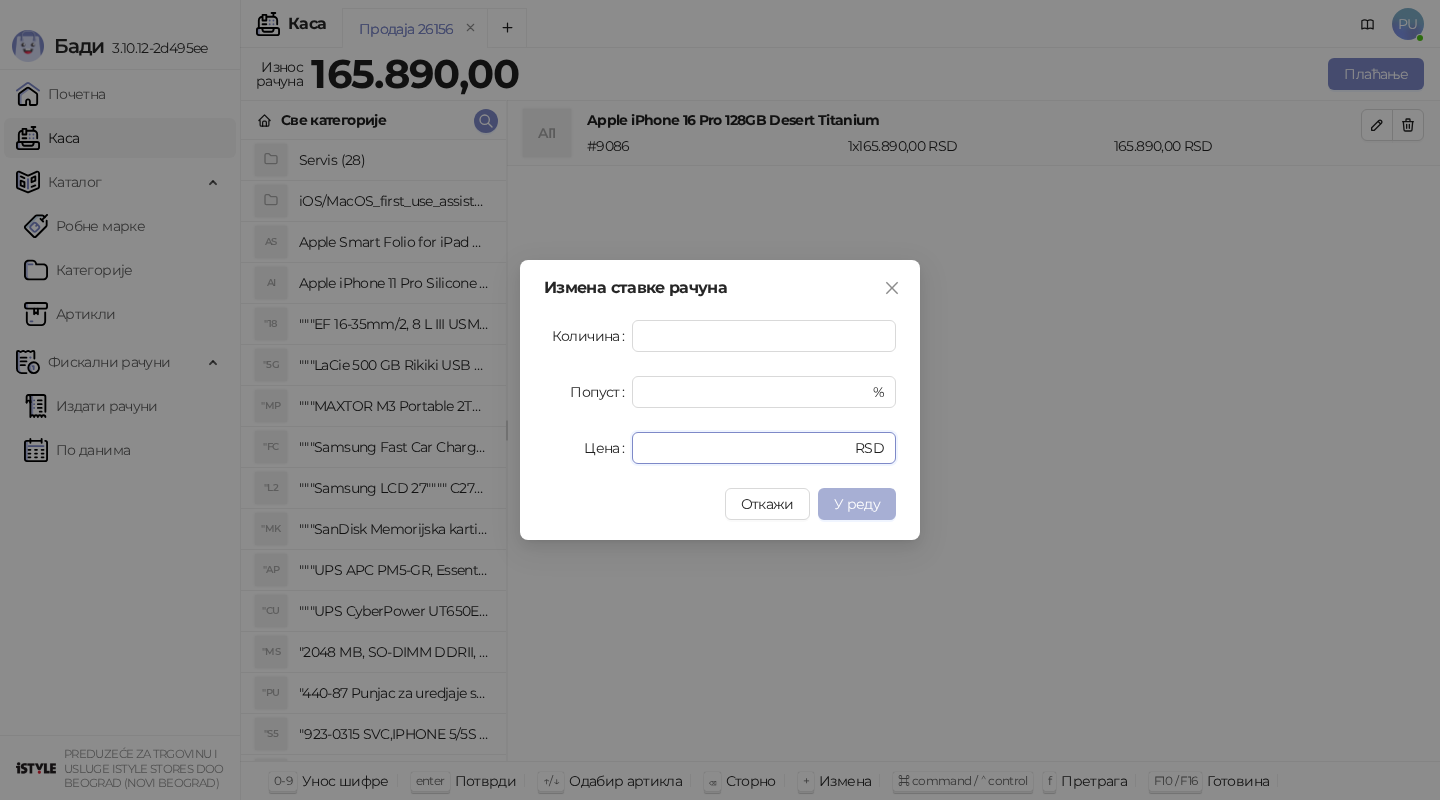 type on "******" 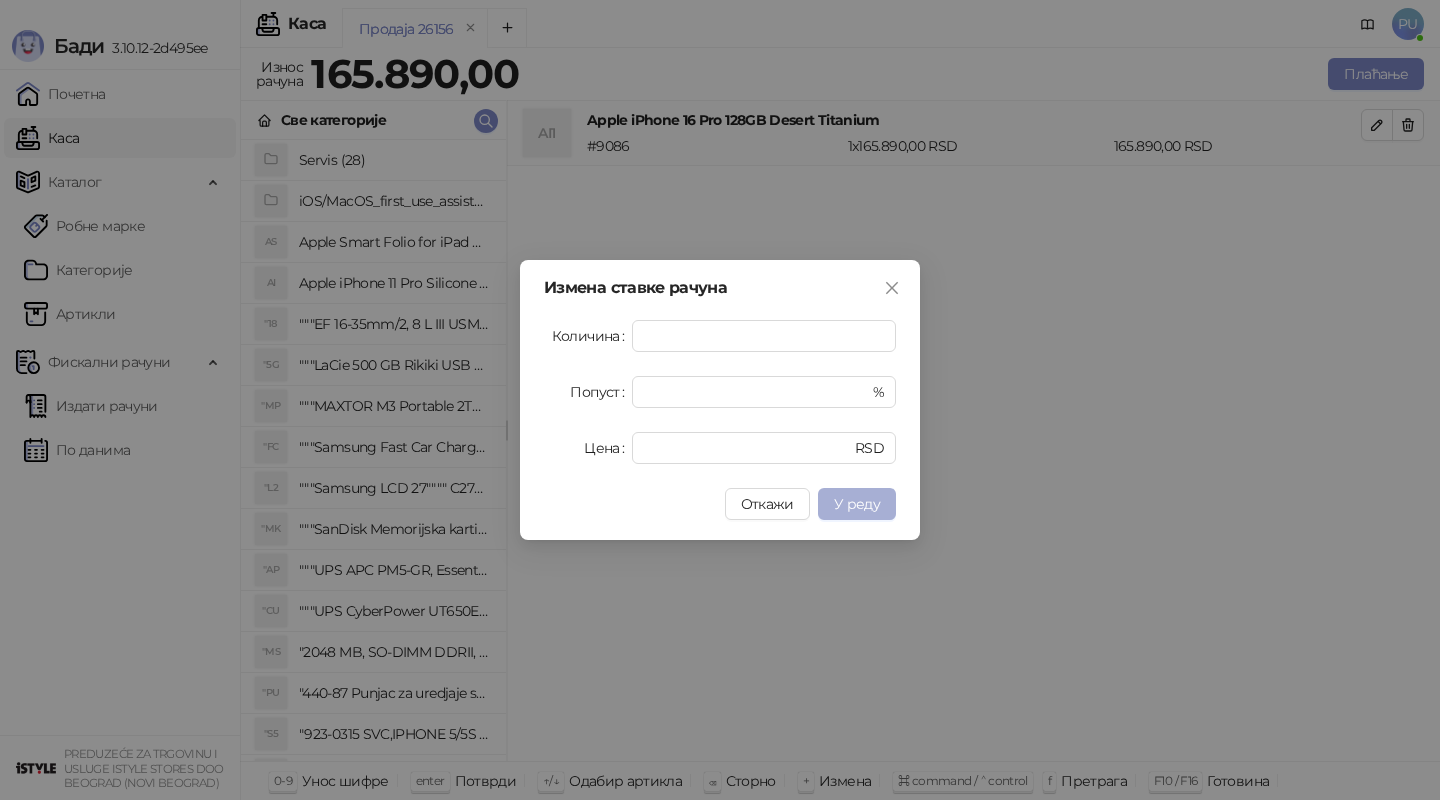 click on "У реду" at bounding box center [857, 504] 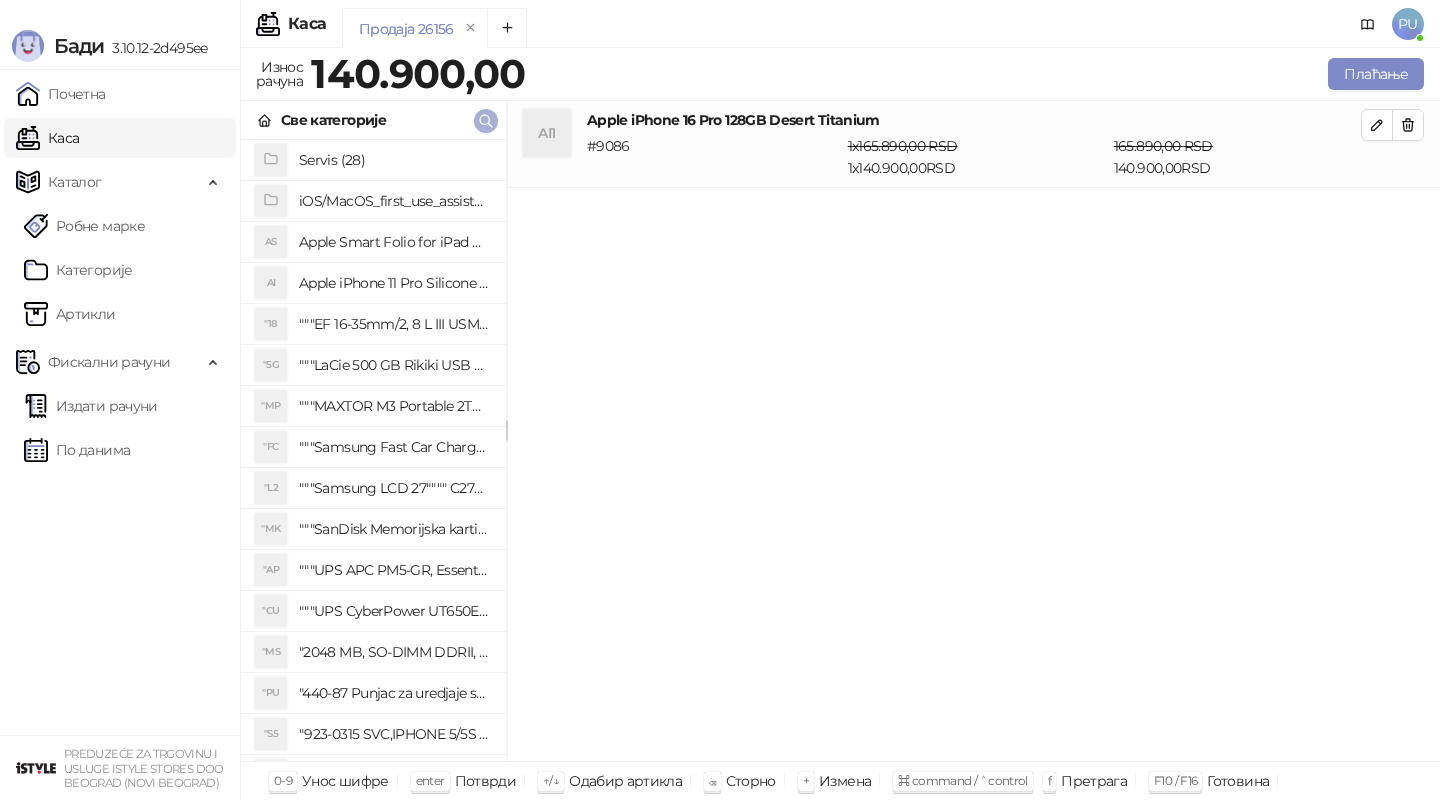 click 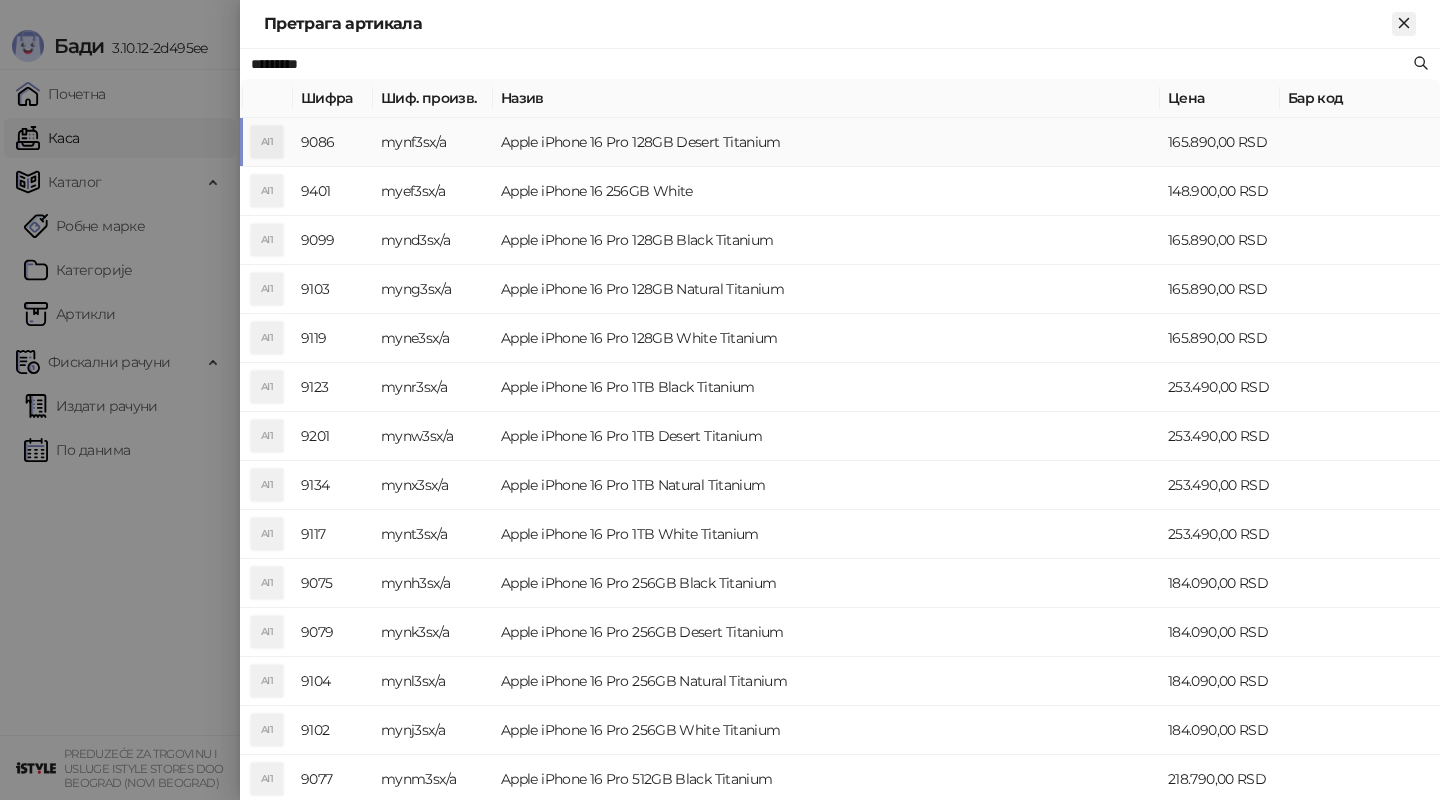 click 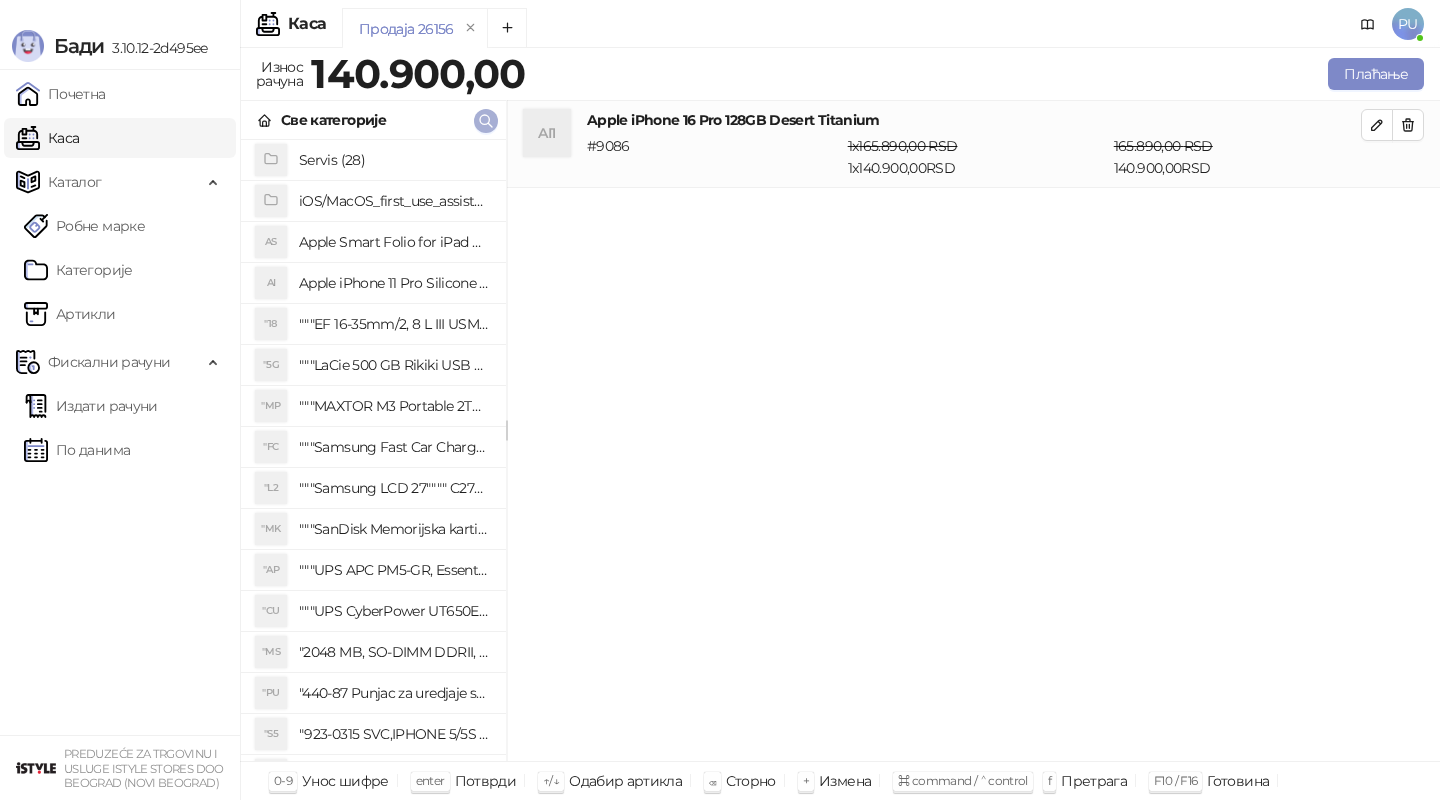 click 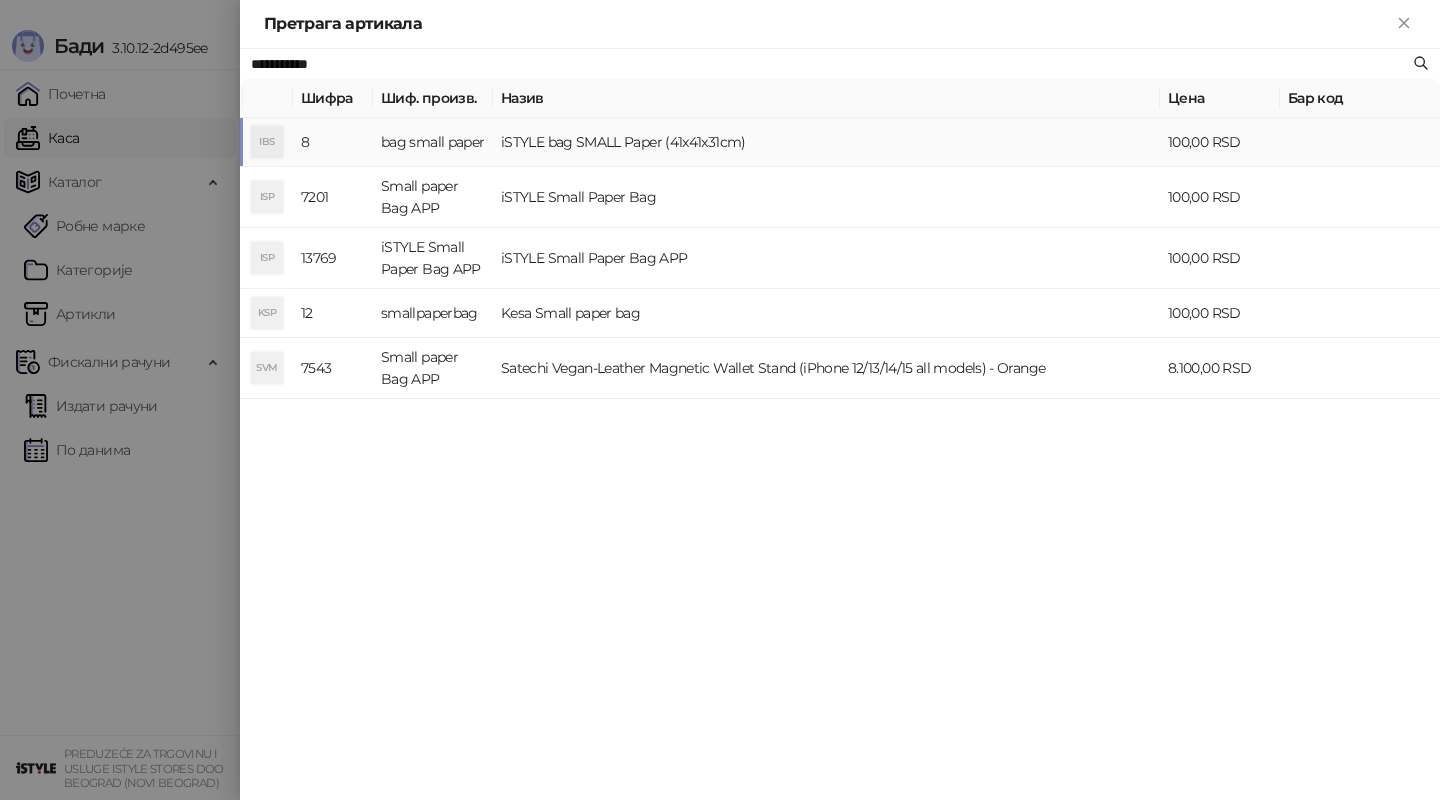 type on "**********" 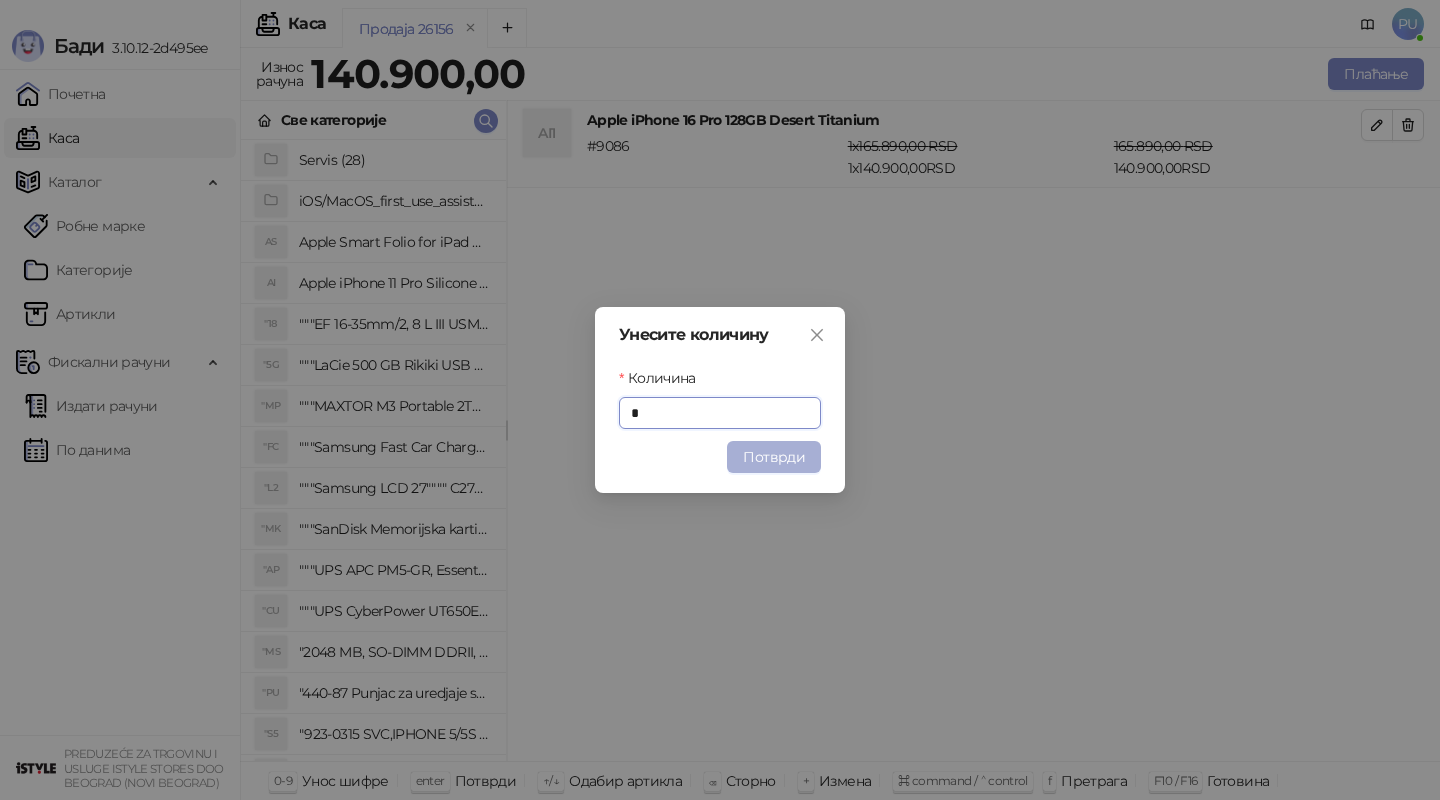 click on "Потврди" at bounding box center (774, 457) 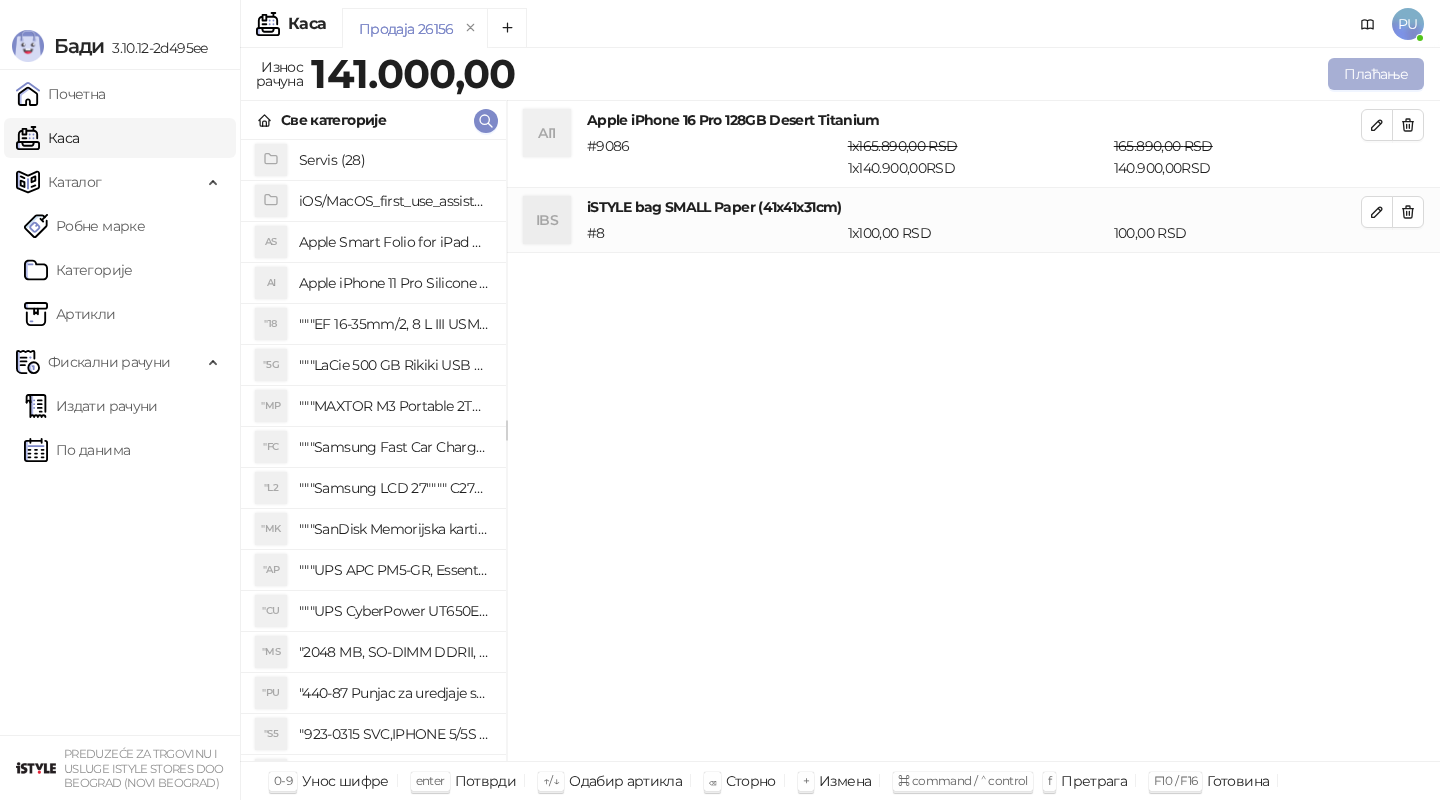 click on "Плаћање" at bounding box center [1376, 74] 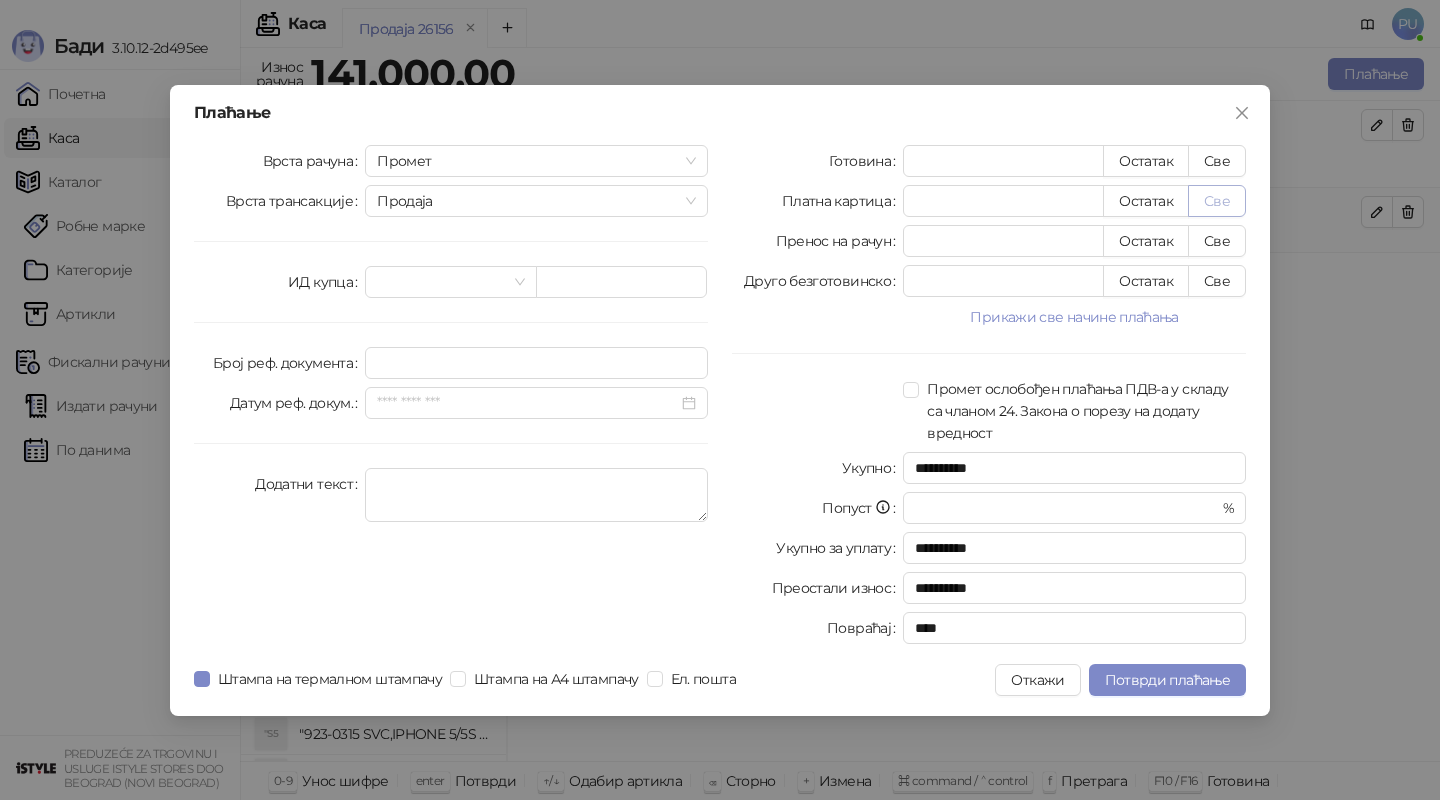 click on "Све" at bounding box center [1217, 201] 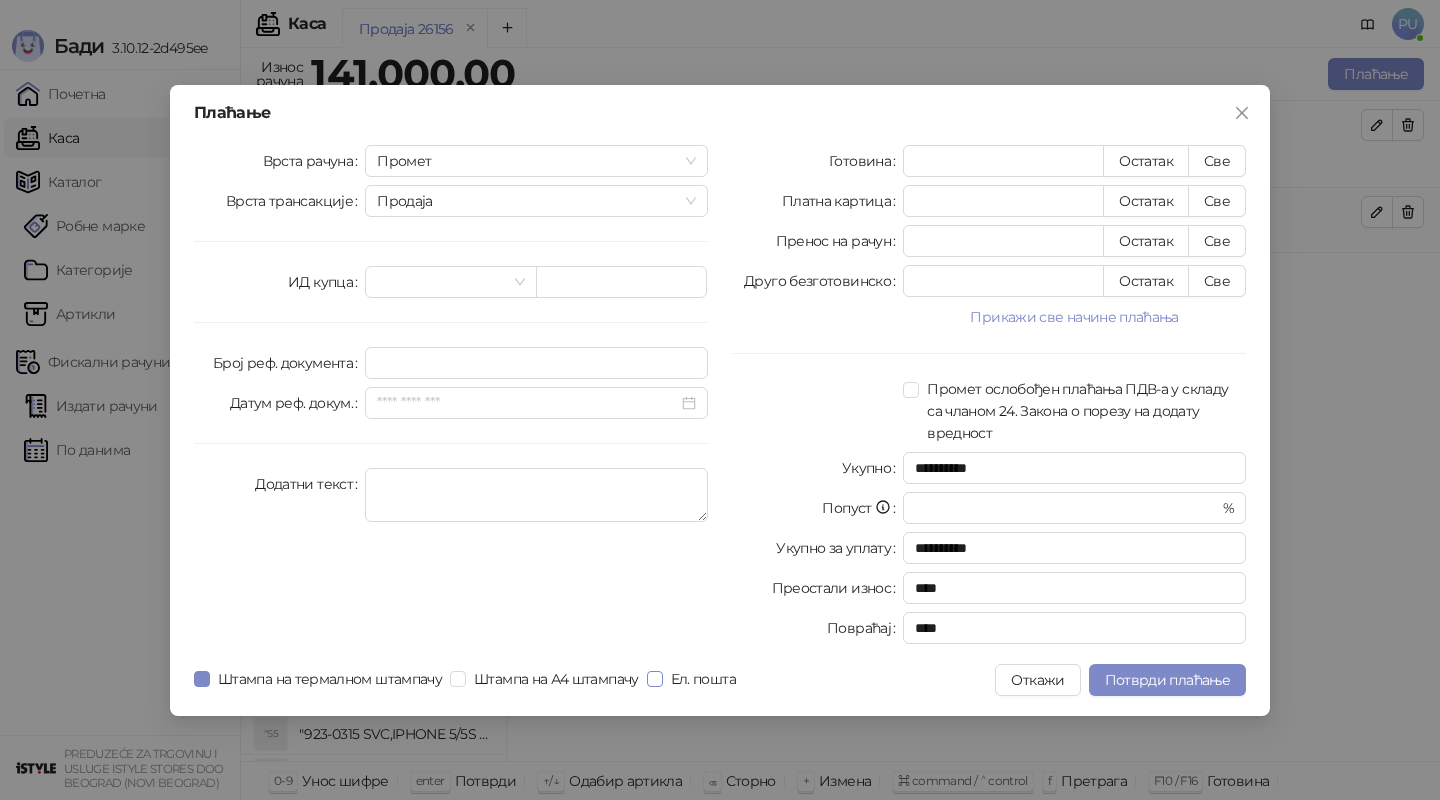 click on "Ел. пошта" at bounding box center [703, 679] 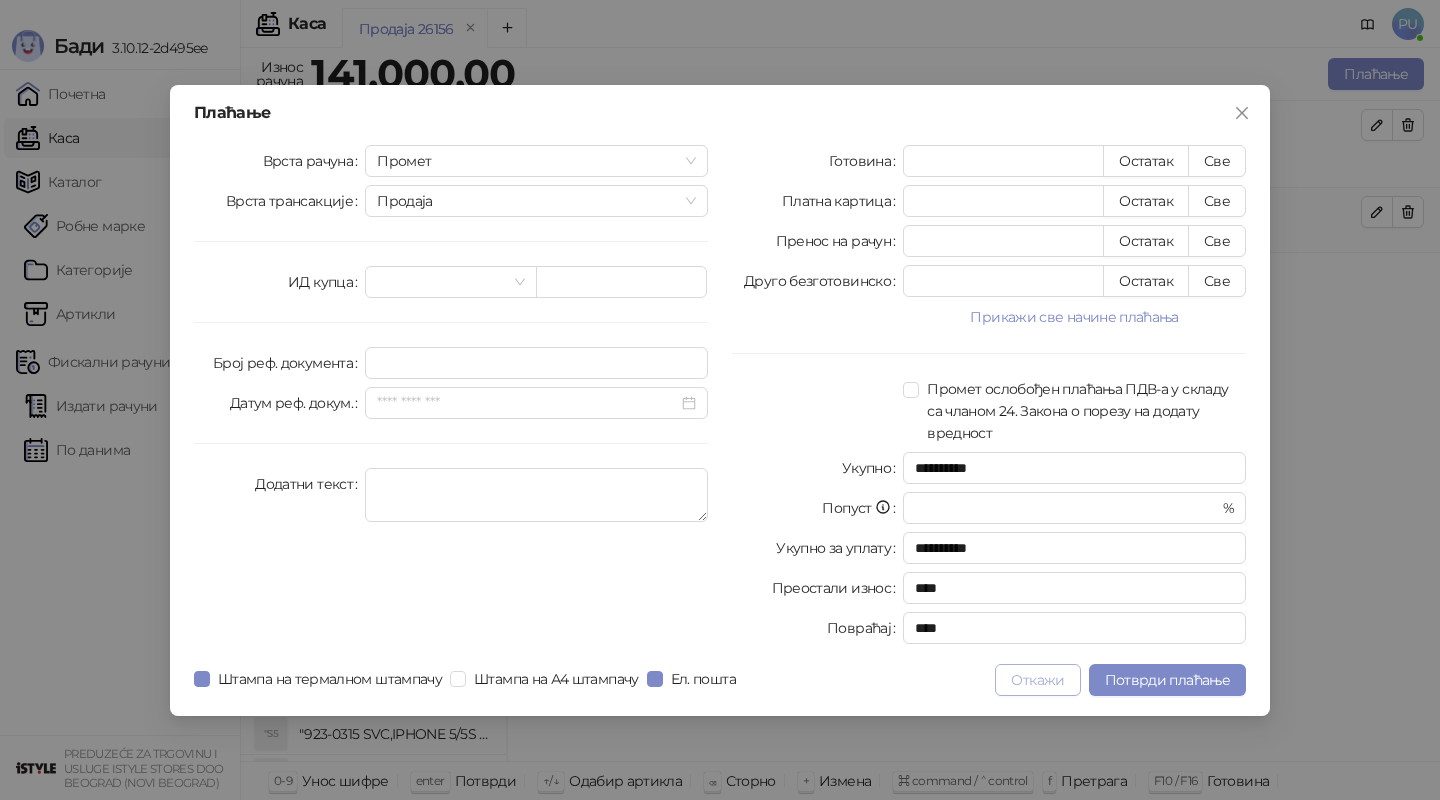 click on "Откажи" at bounding box center [1037, 680] 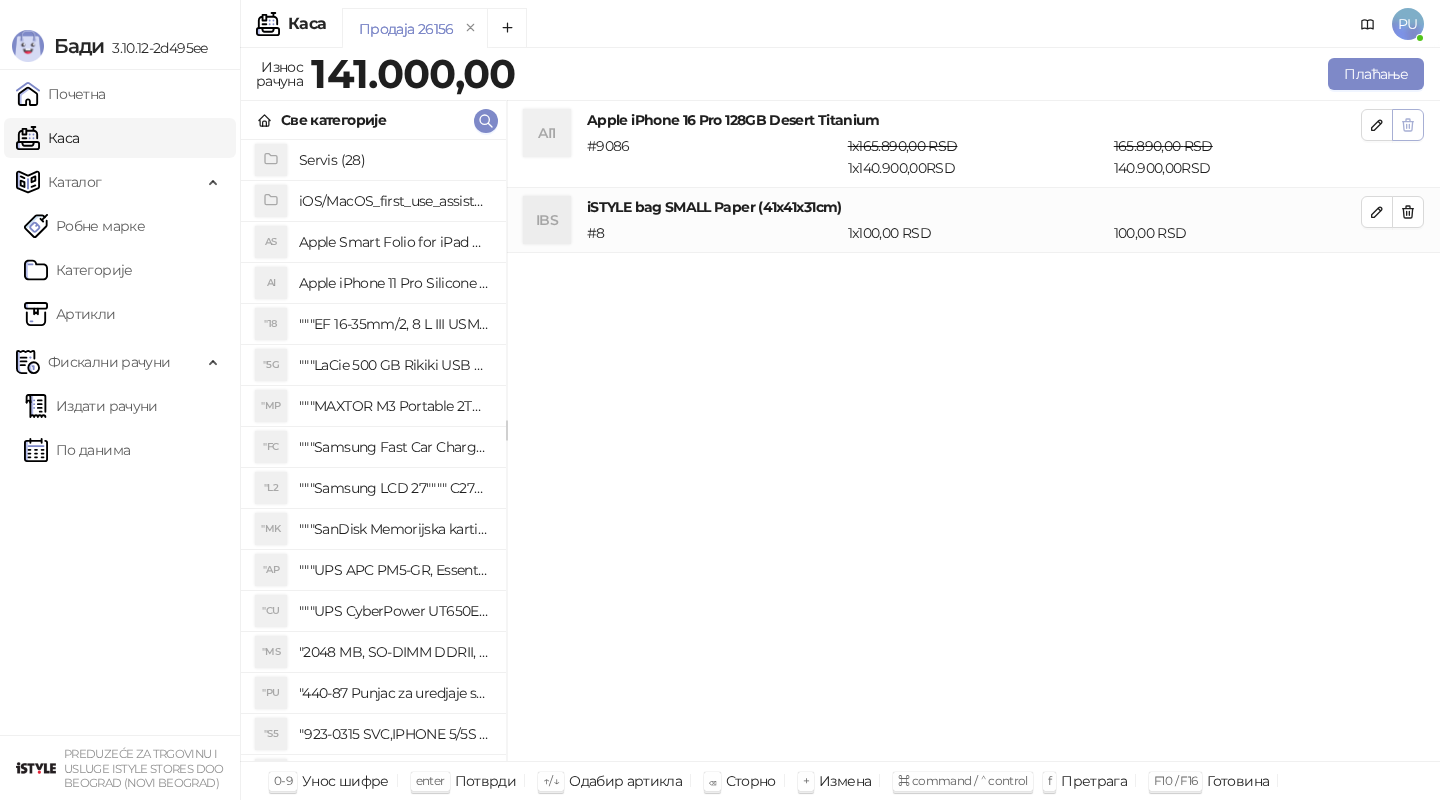 click at bounding box center [1408, 125] 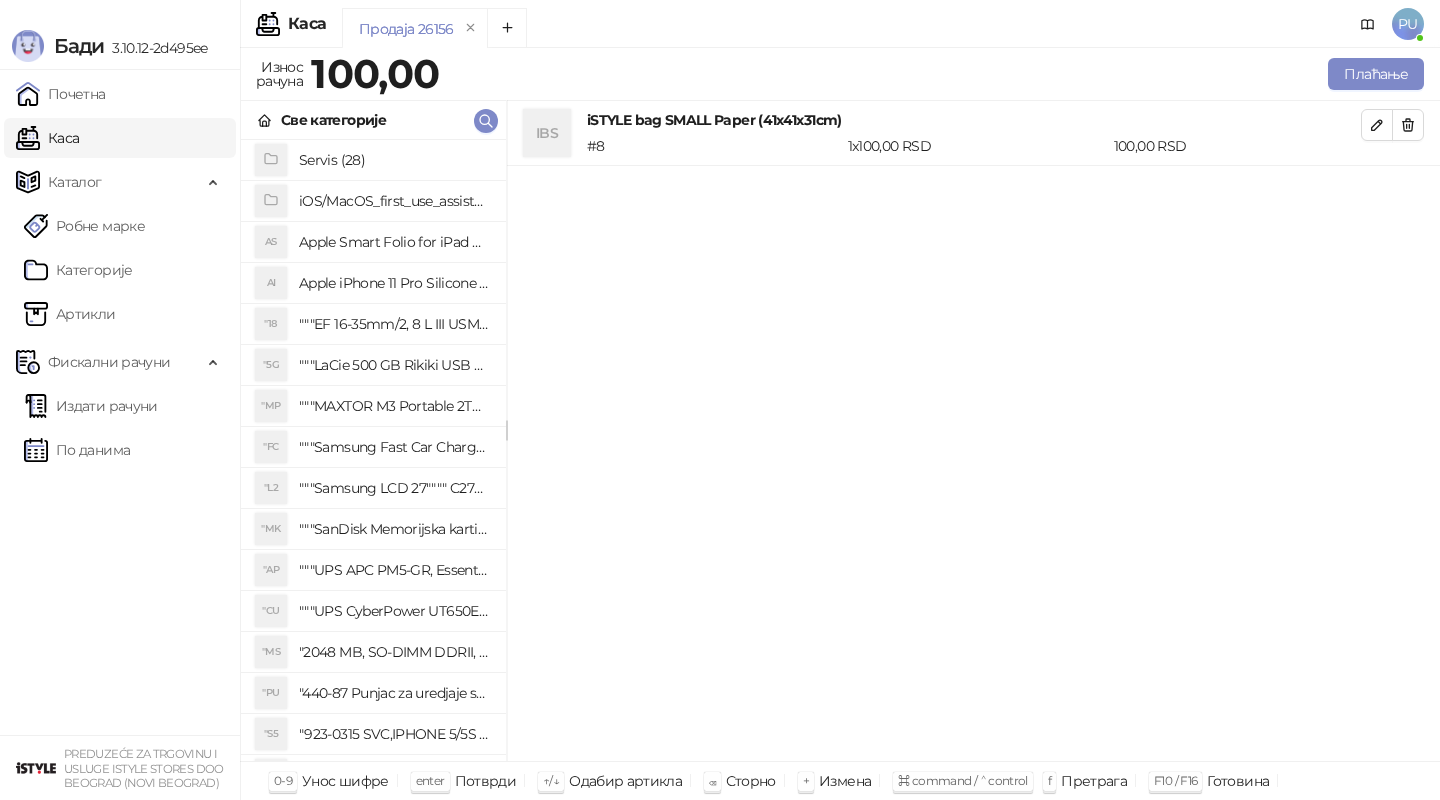click at bounding box center [1408, 125] 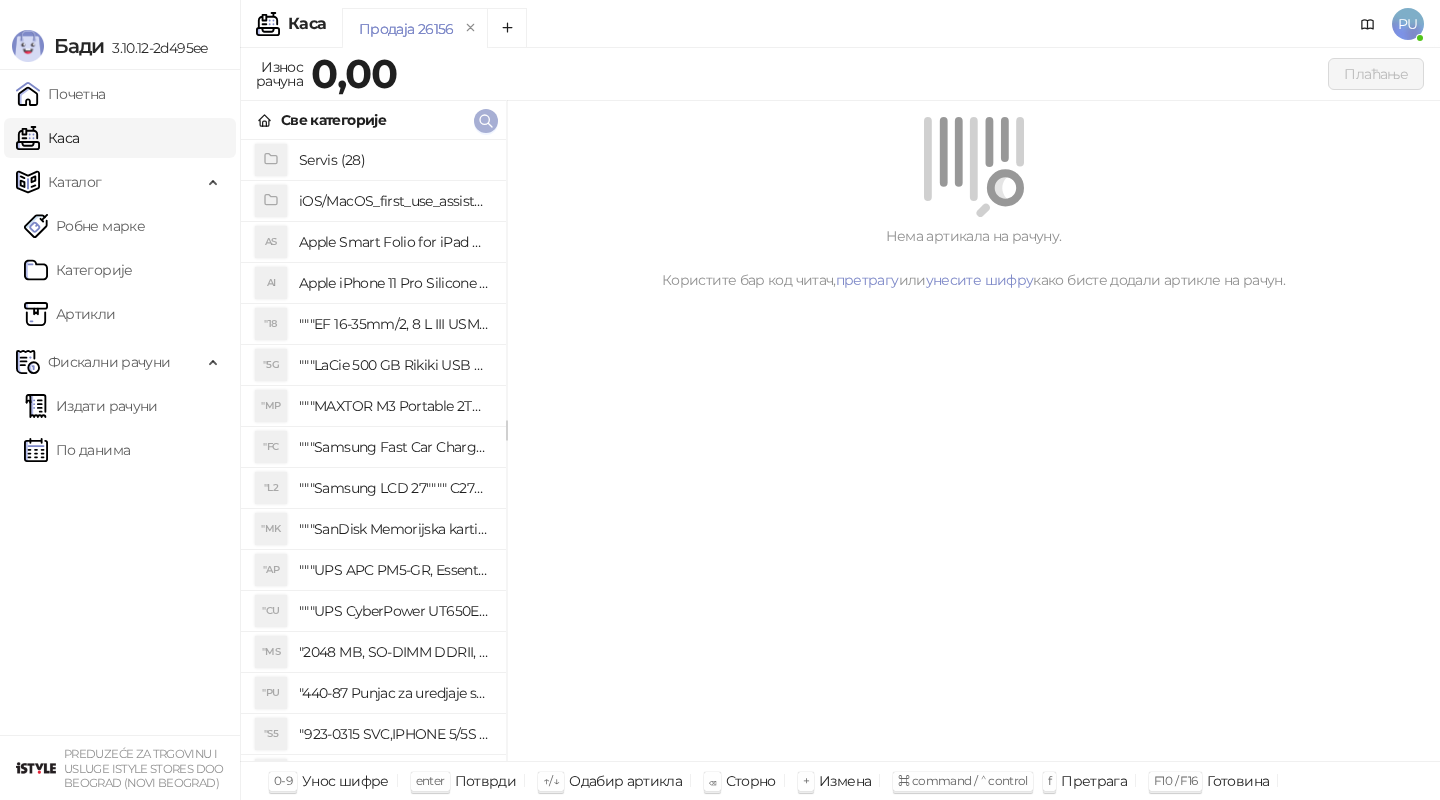 click 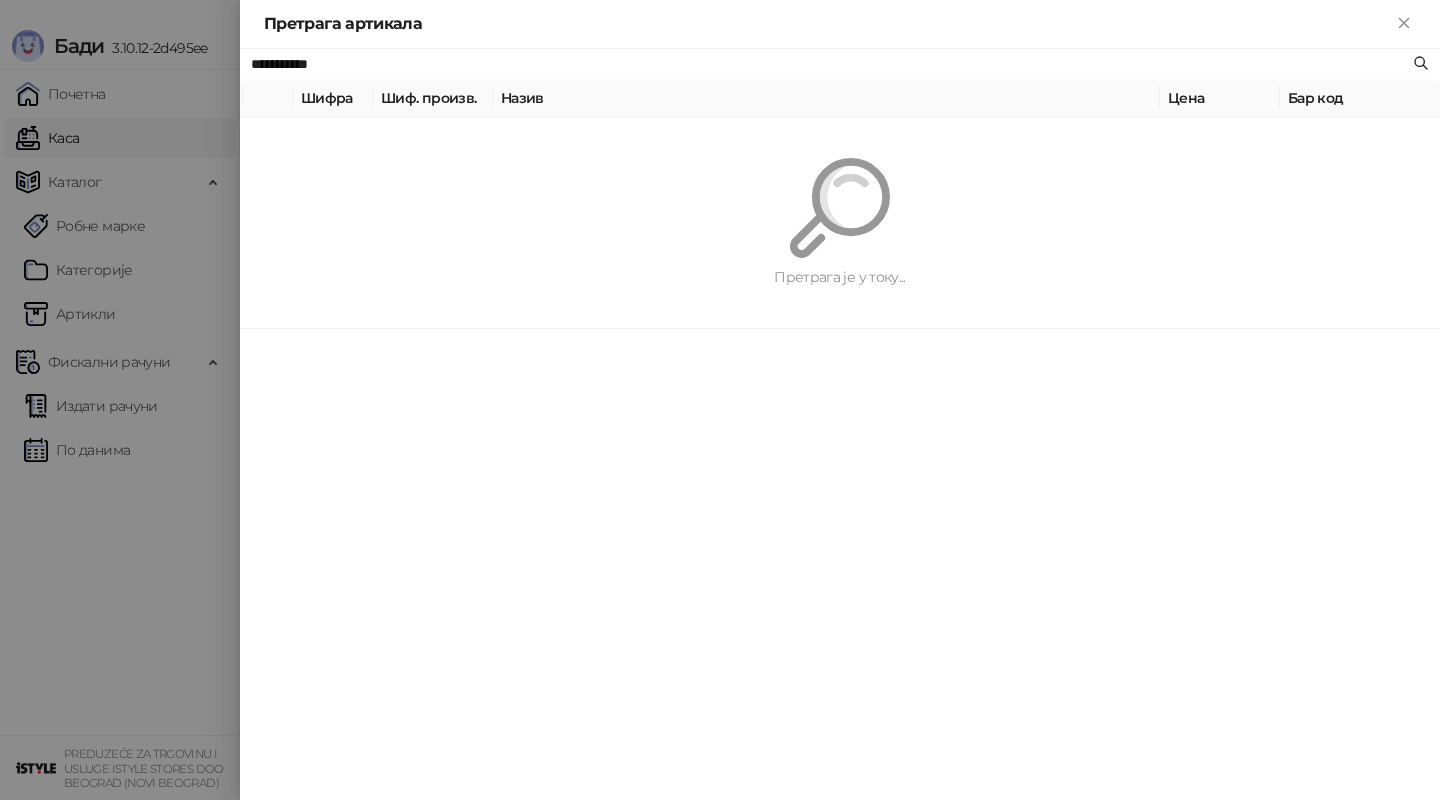 paste 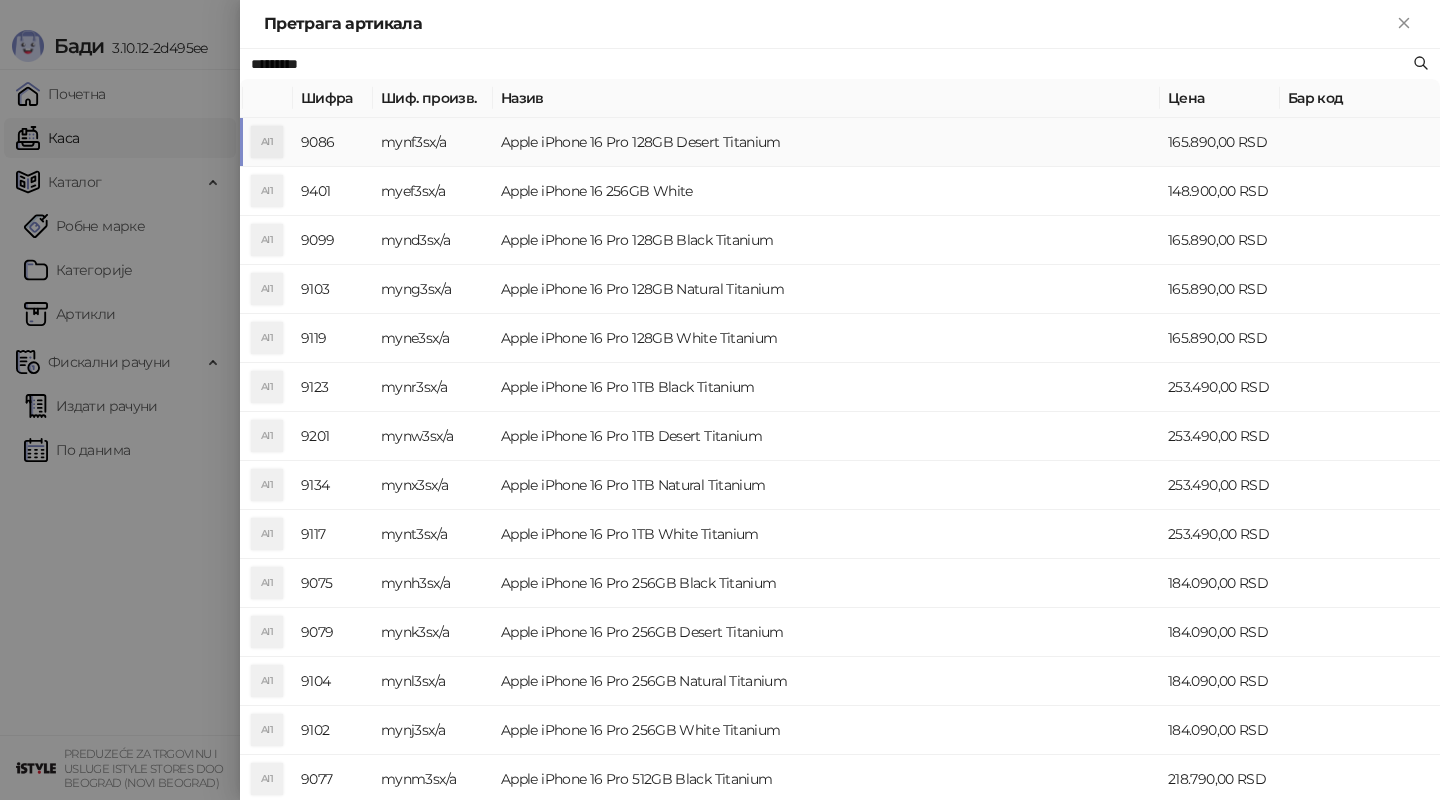 type on "*********" 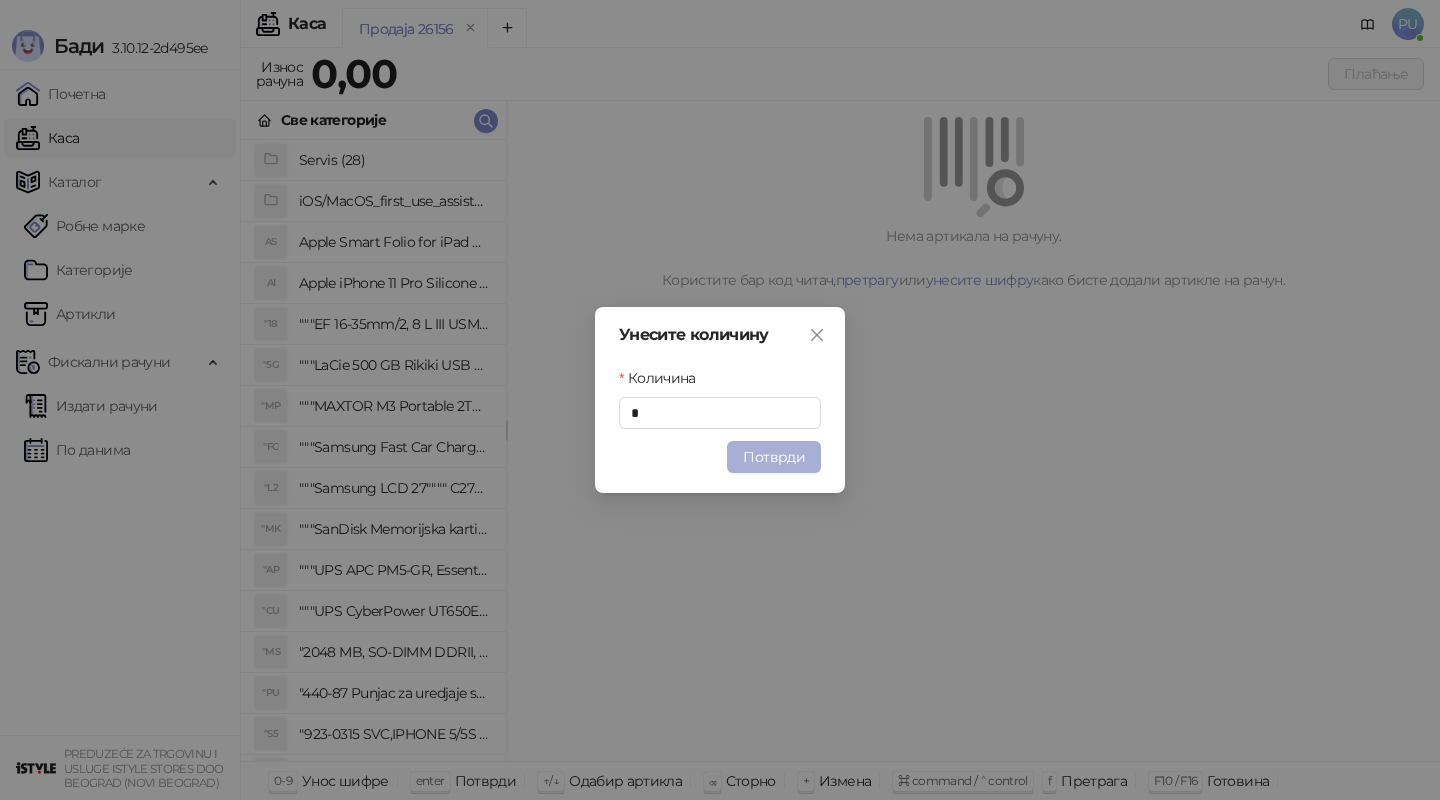 click on "Потврди" at bounding box center [774, 457] 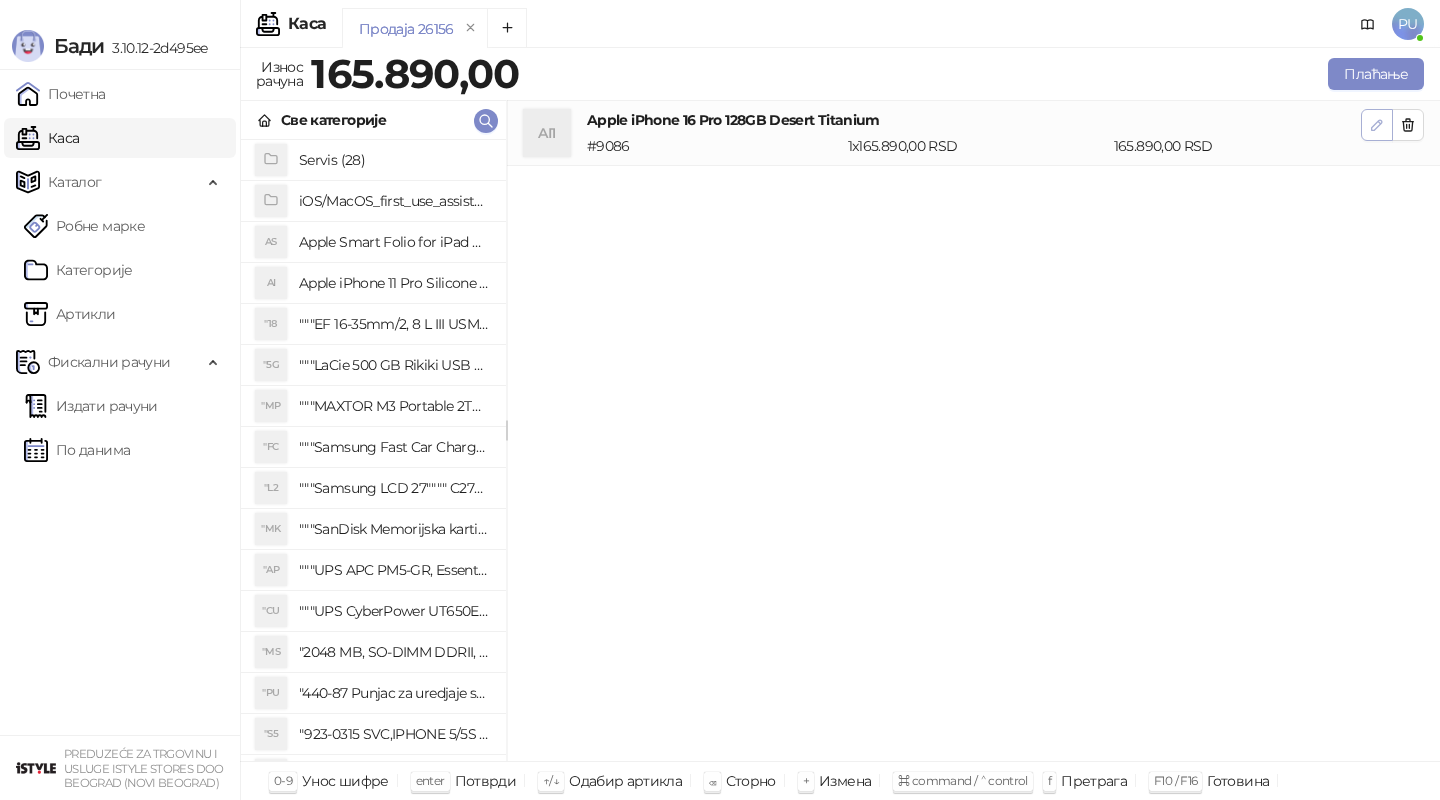 click 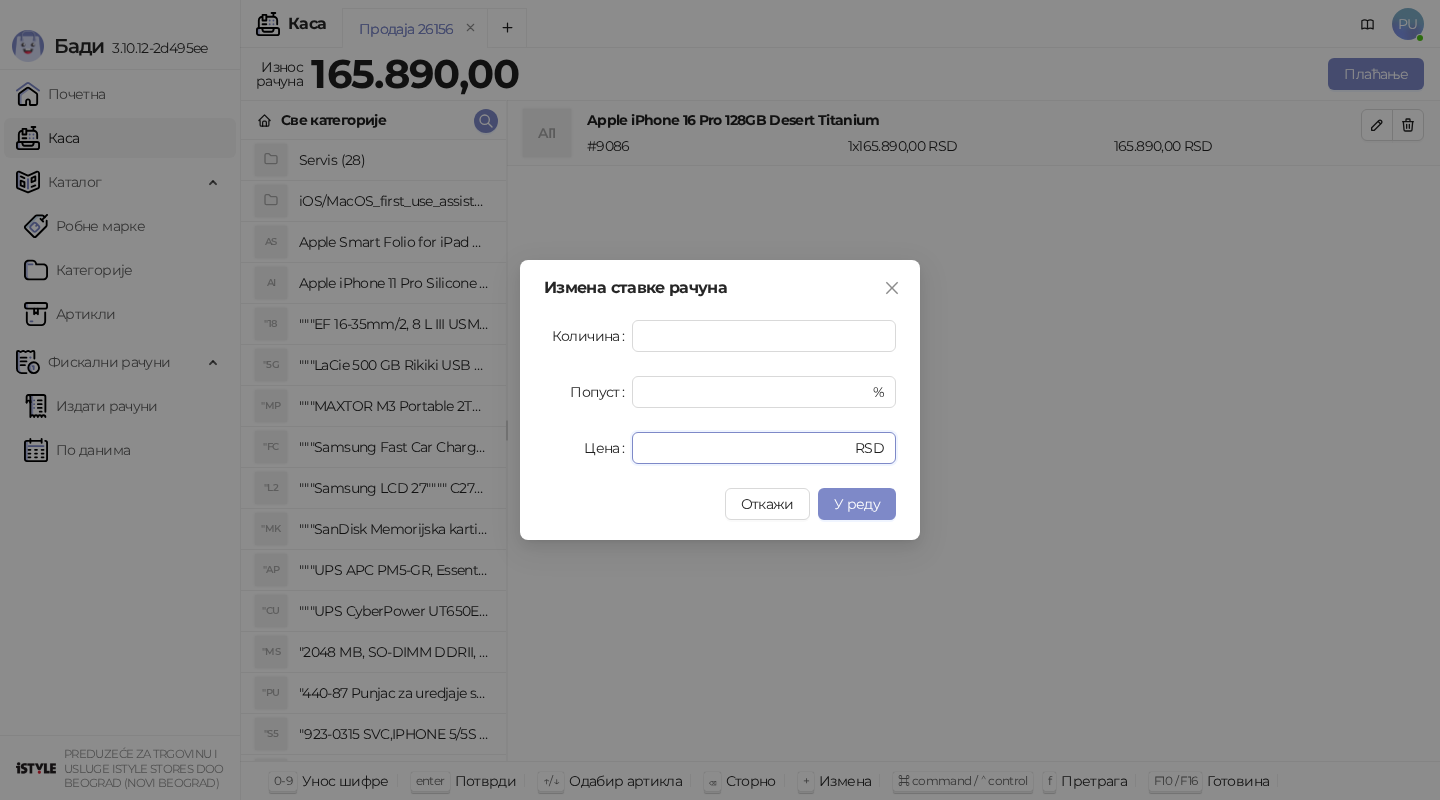 drag, startPoint x: 744, startPoint y: 457, endPoint x: 523, endPoint y: 433, distance: 222.29935 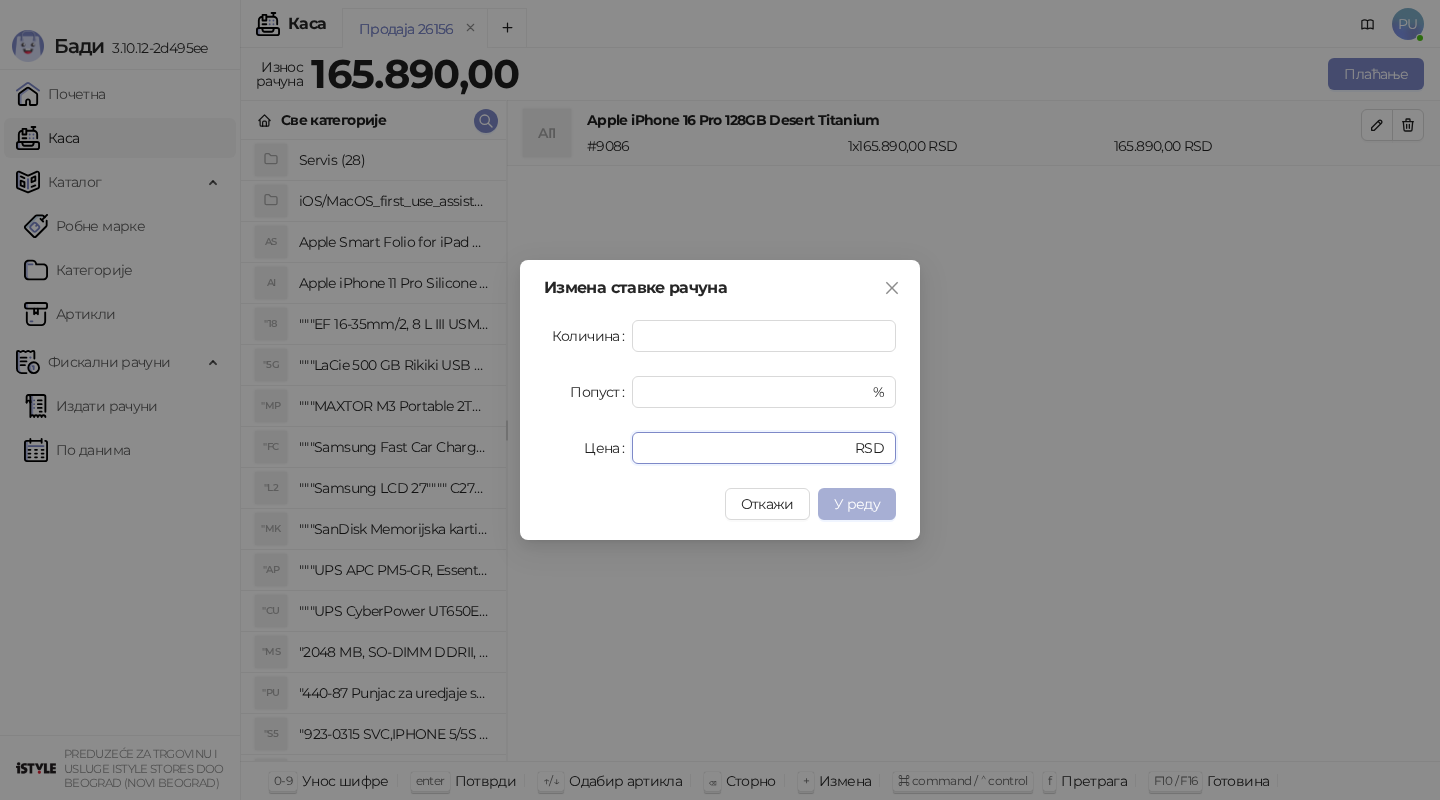 type on "******" 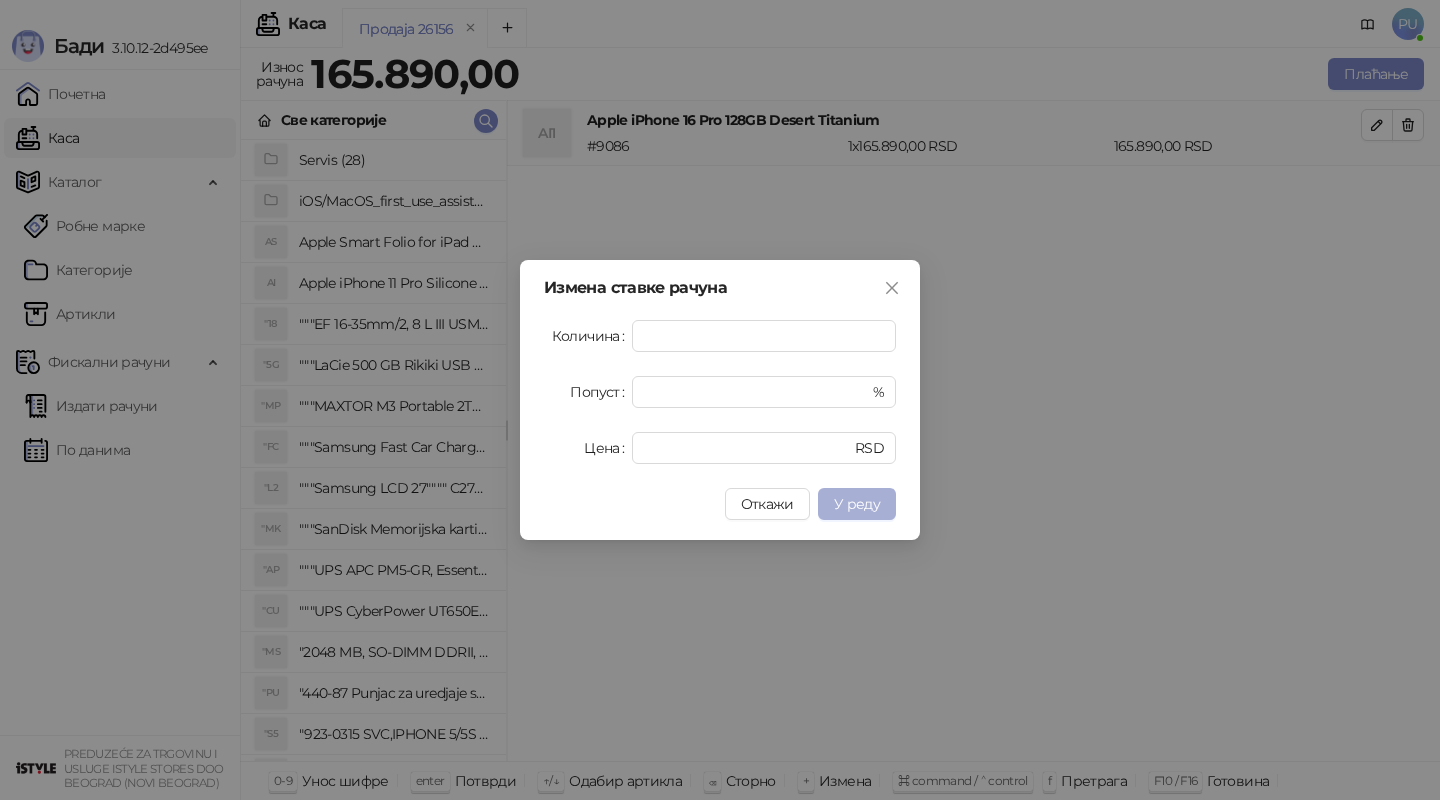 click on "У реду" at bounding box center (857, 504) 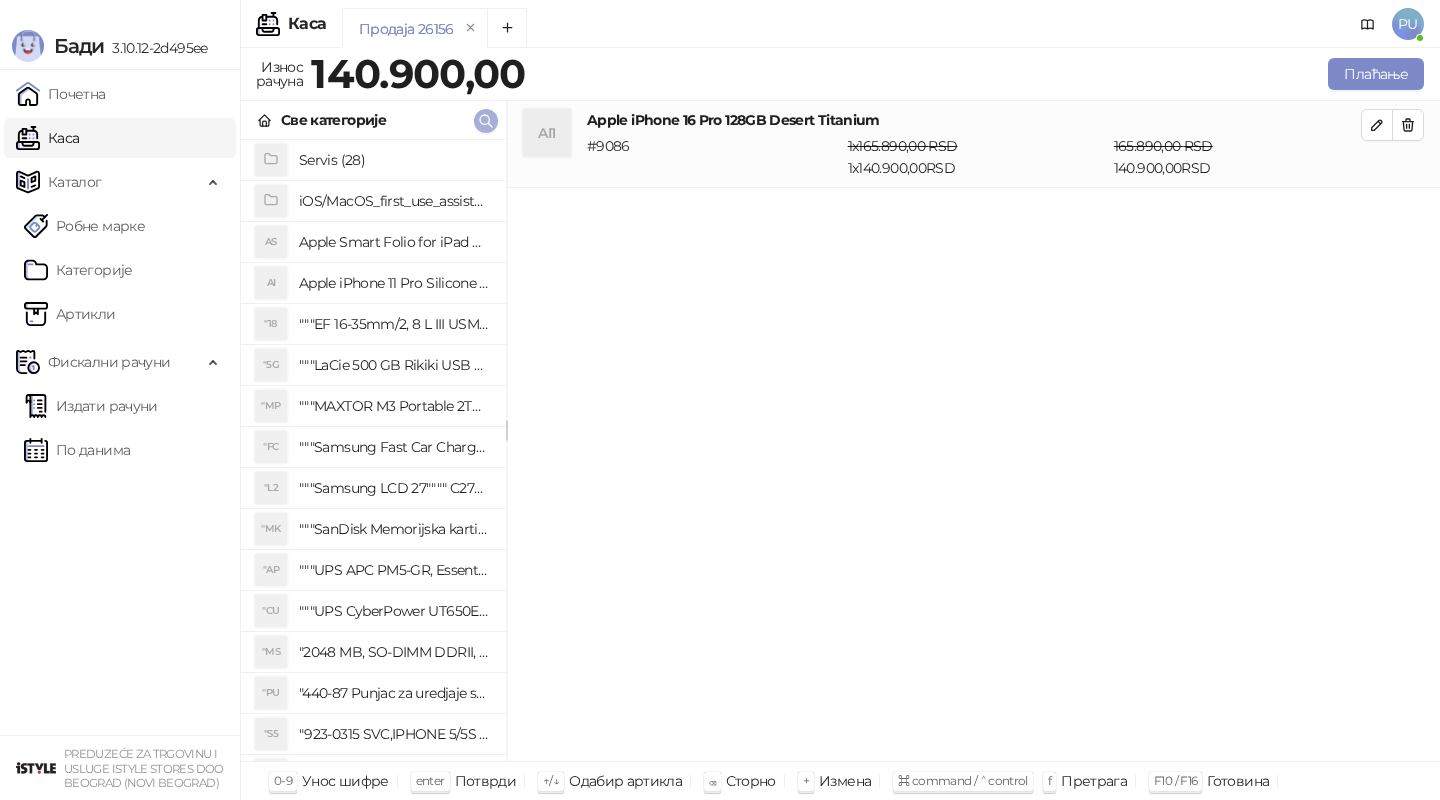 click 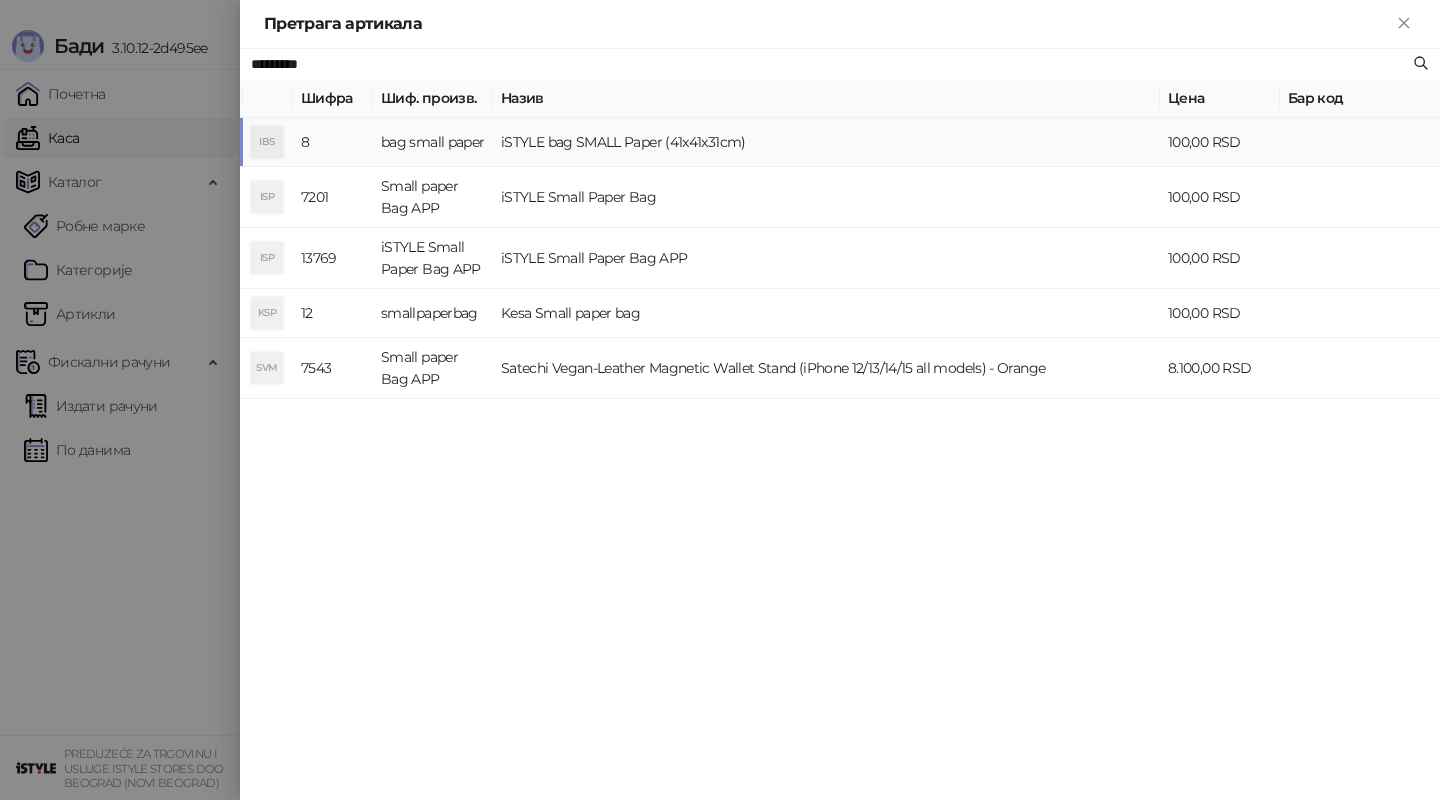 type on "*********" 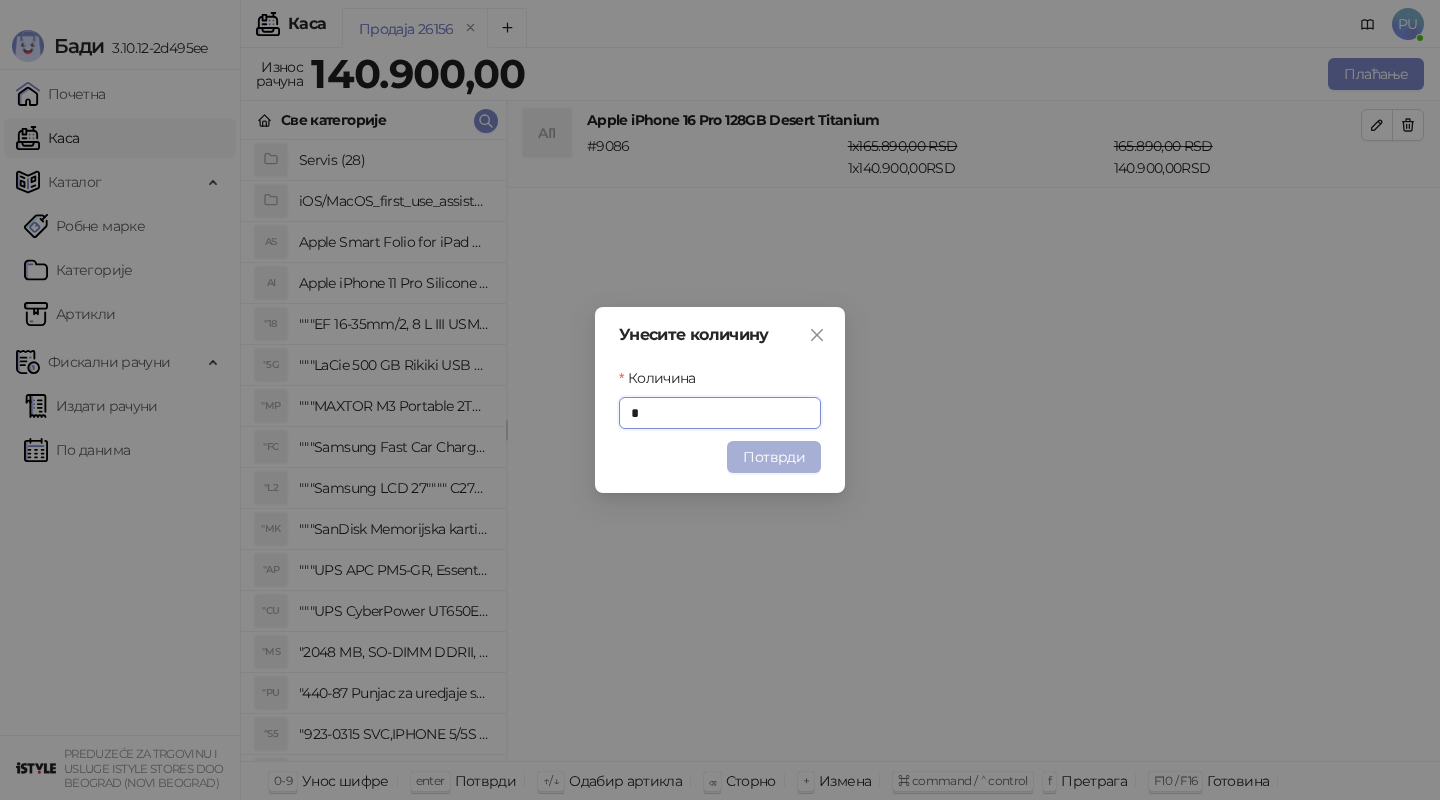 click on "Потврди" at bounding box center [774, 457] 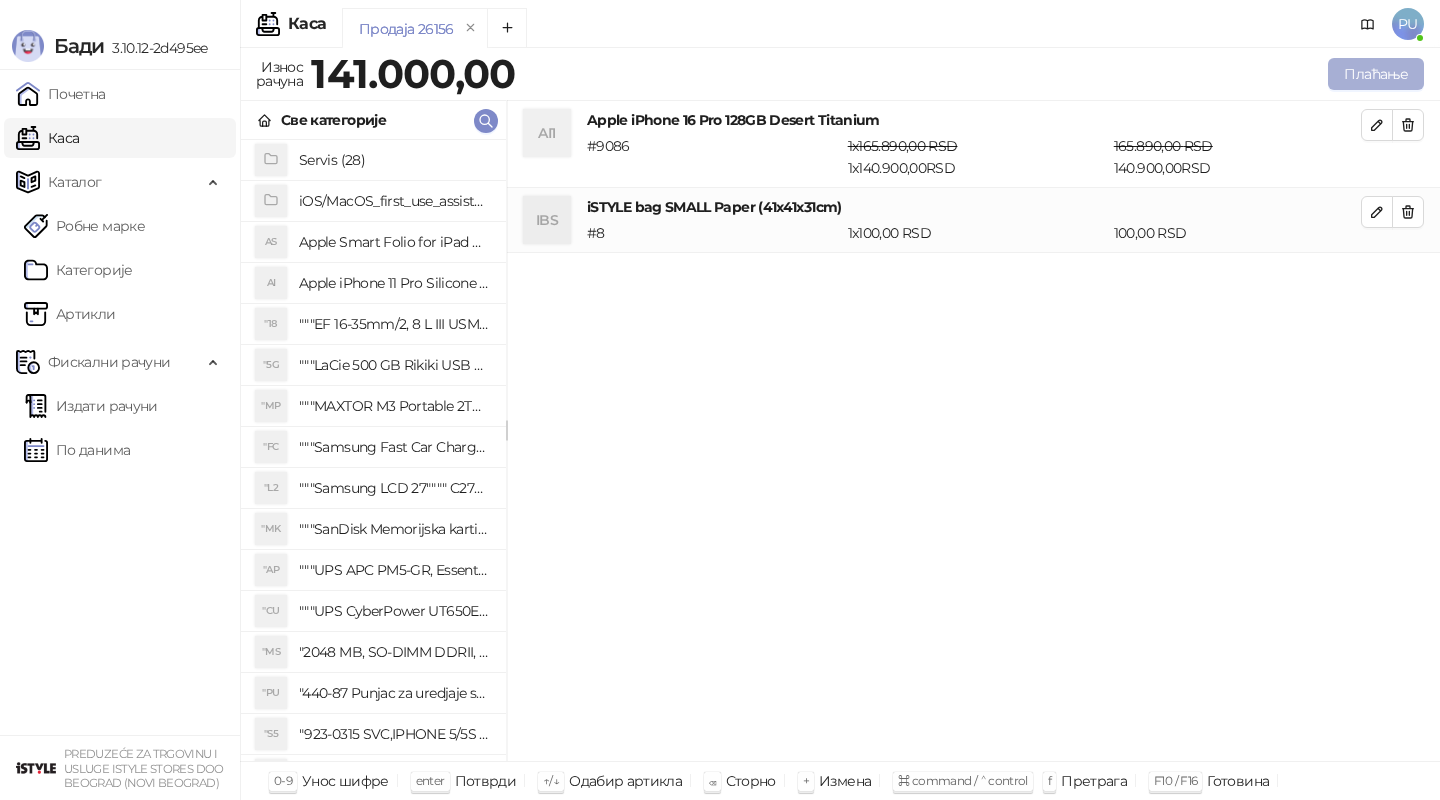 click on "Плаћање" at bounding box center (1376, 74) 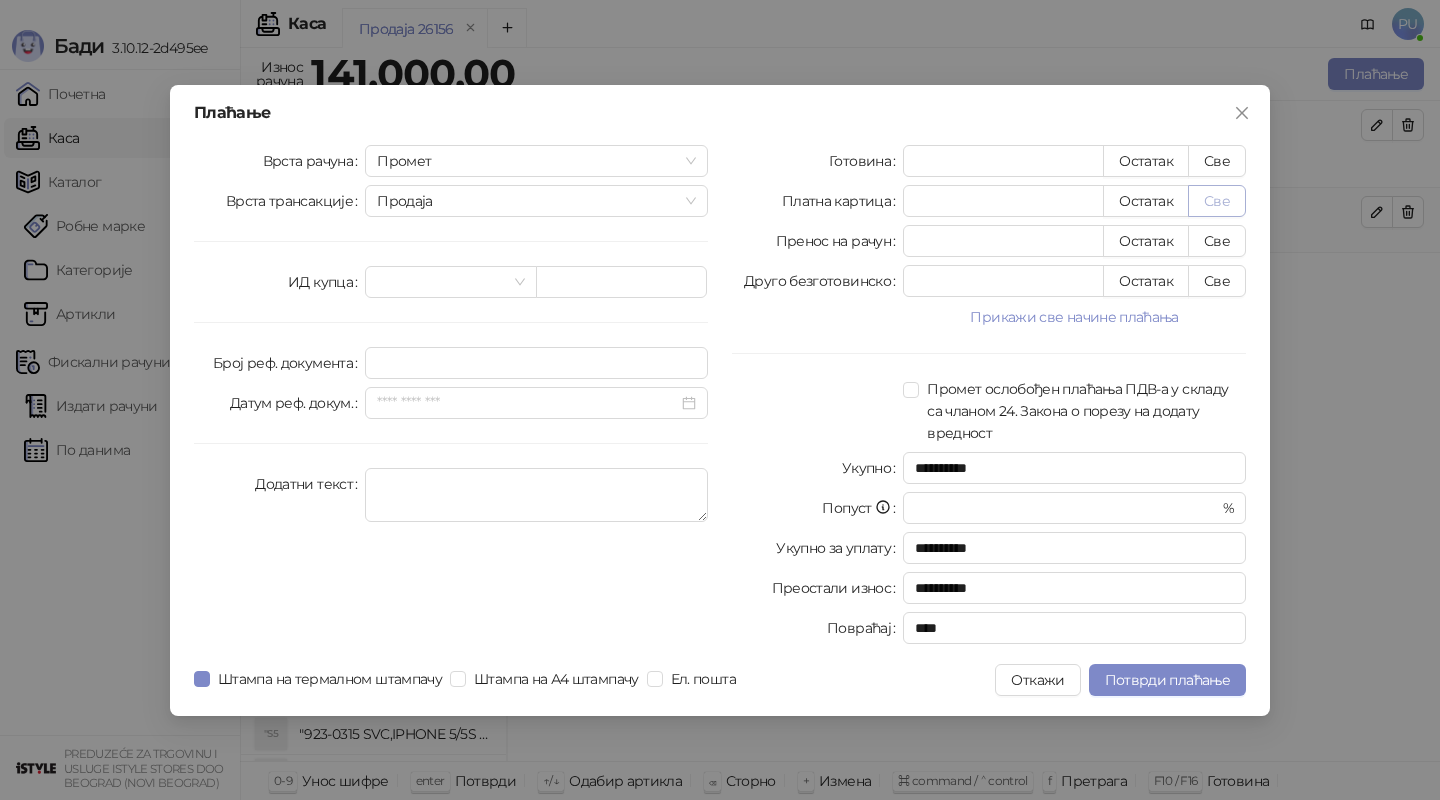 click on "Све" at bounding box center [1217, 201] 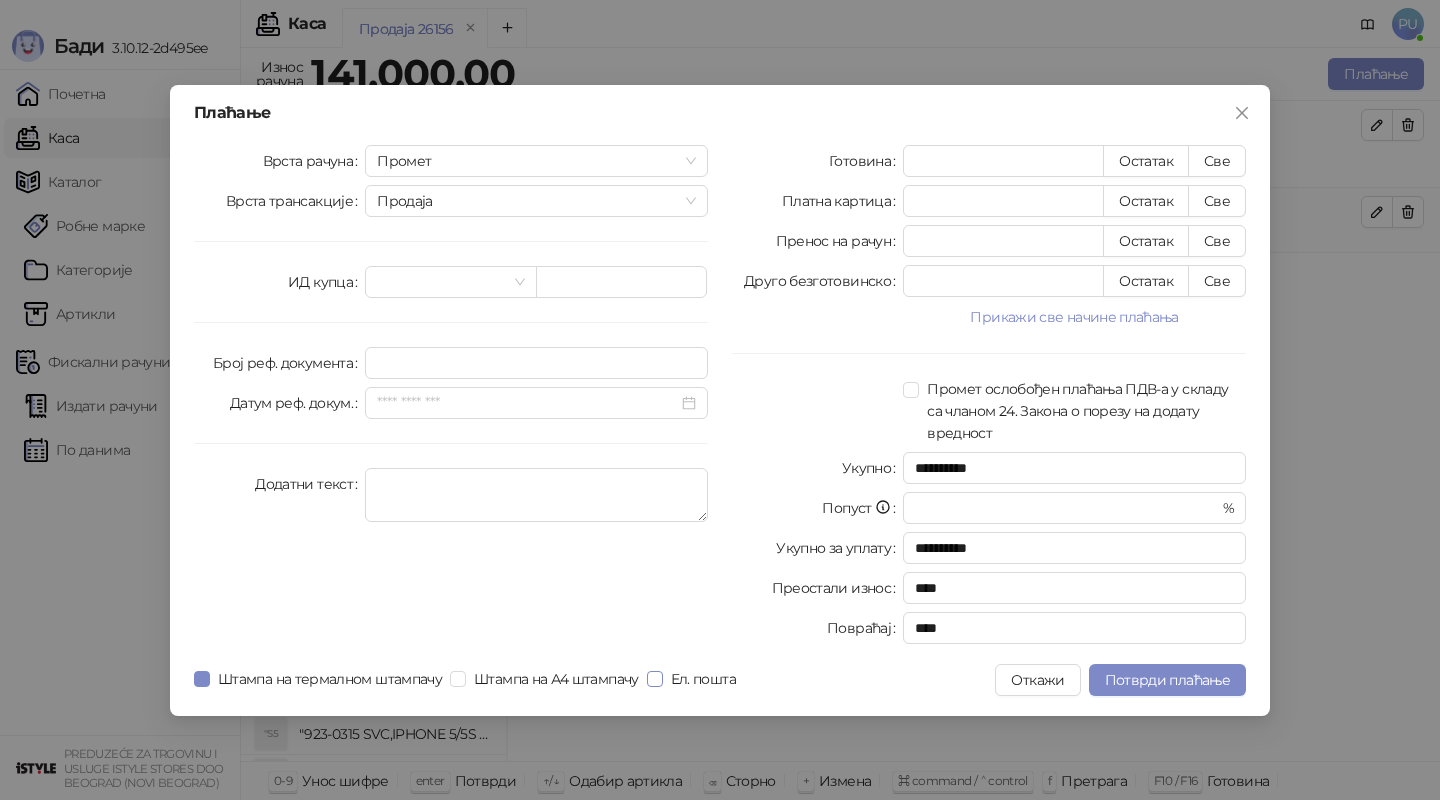 click on "Ел. пошта" at bounding box center (703, 679) 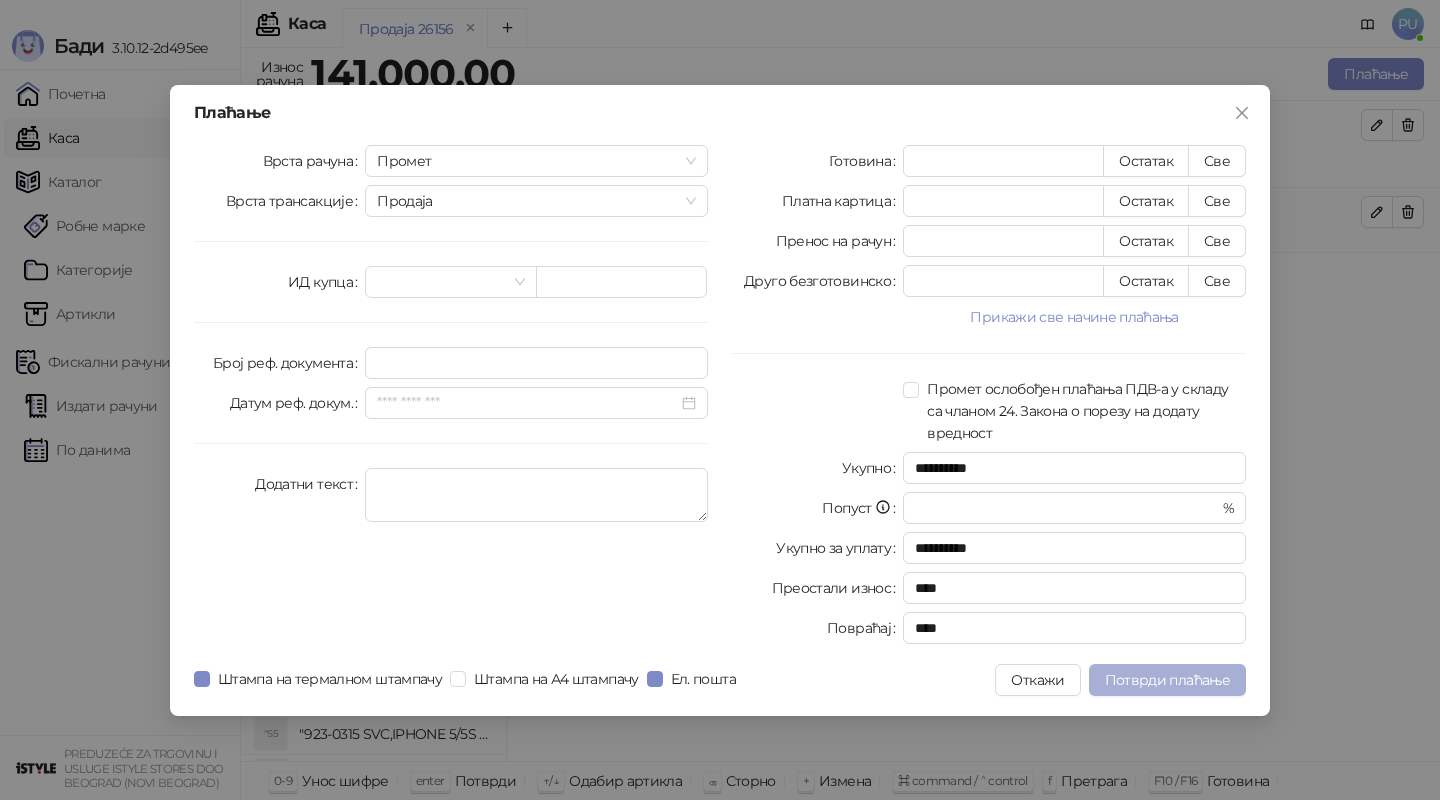 click on "Потврди плаћање" at bounding box center [1167, 680] 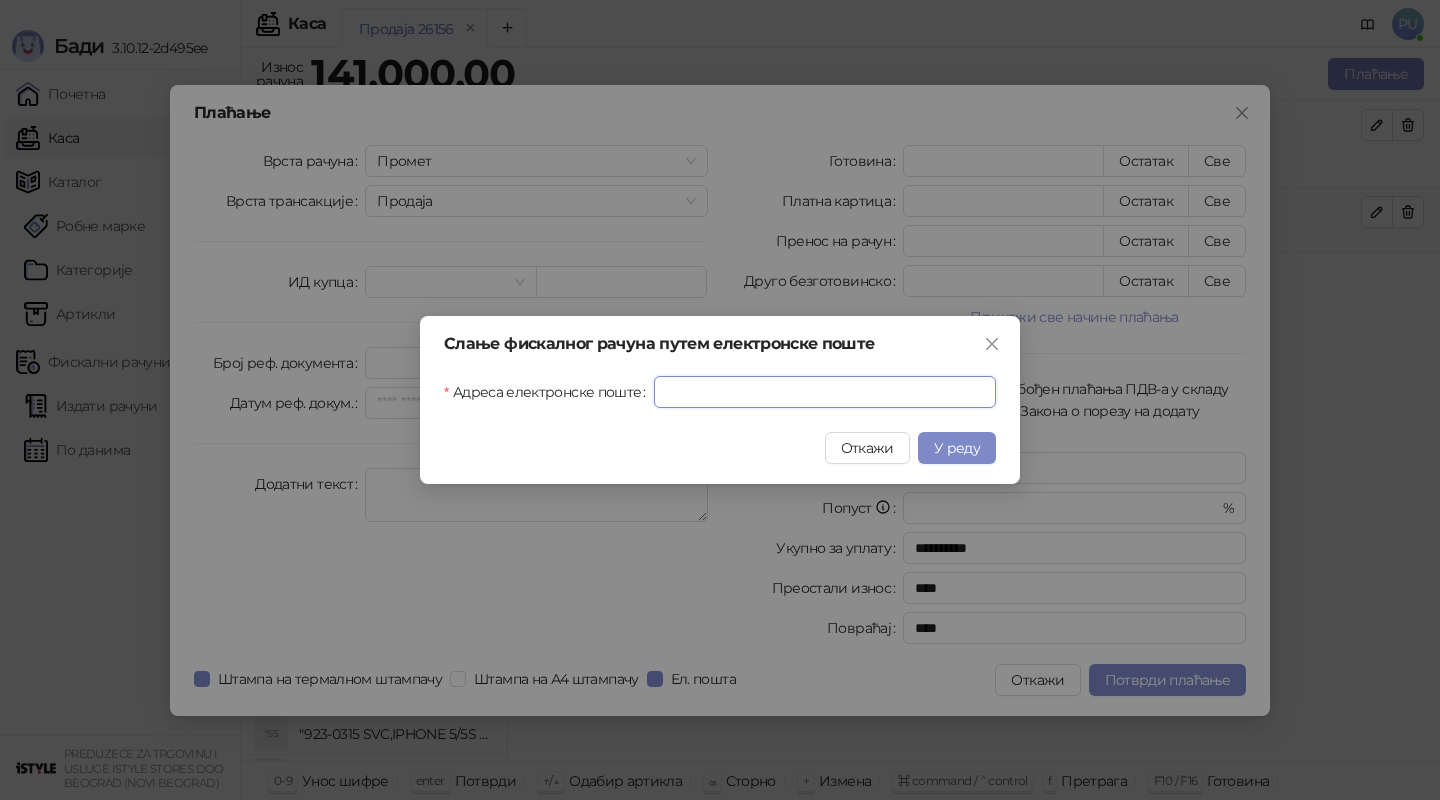 click on "Адреса електронске поште" at bounding box center [825, 392] 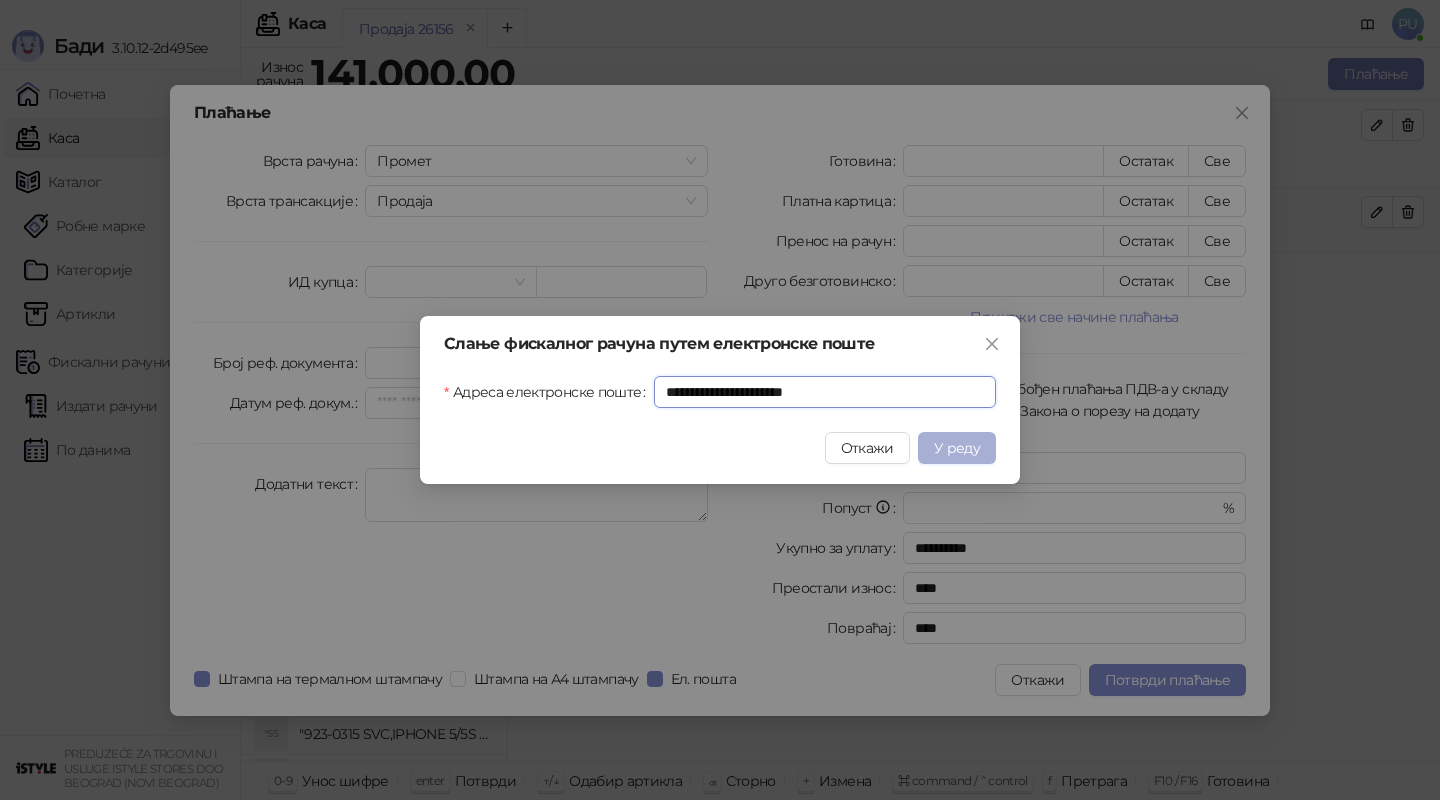 type on "**********" 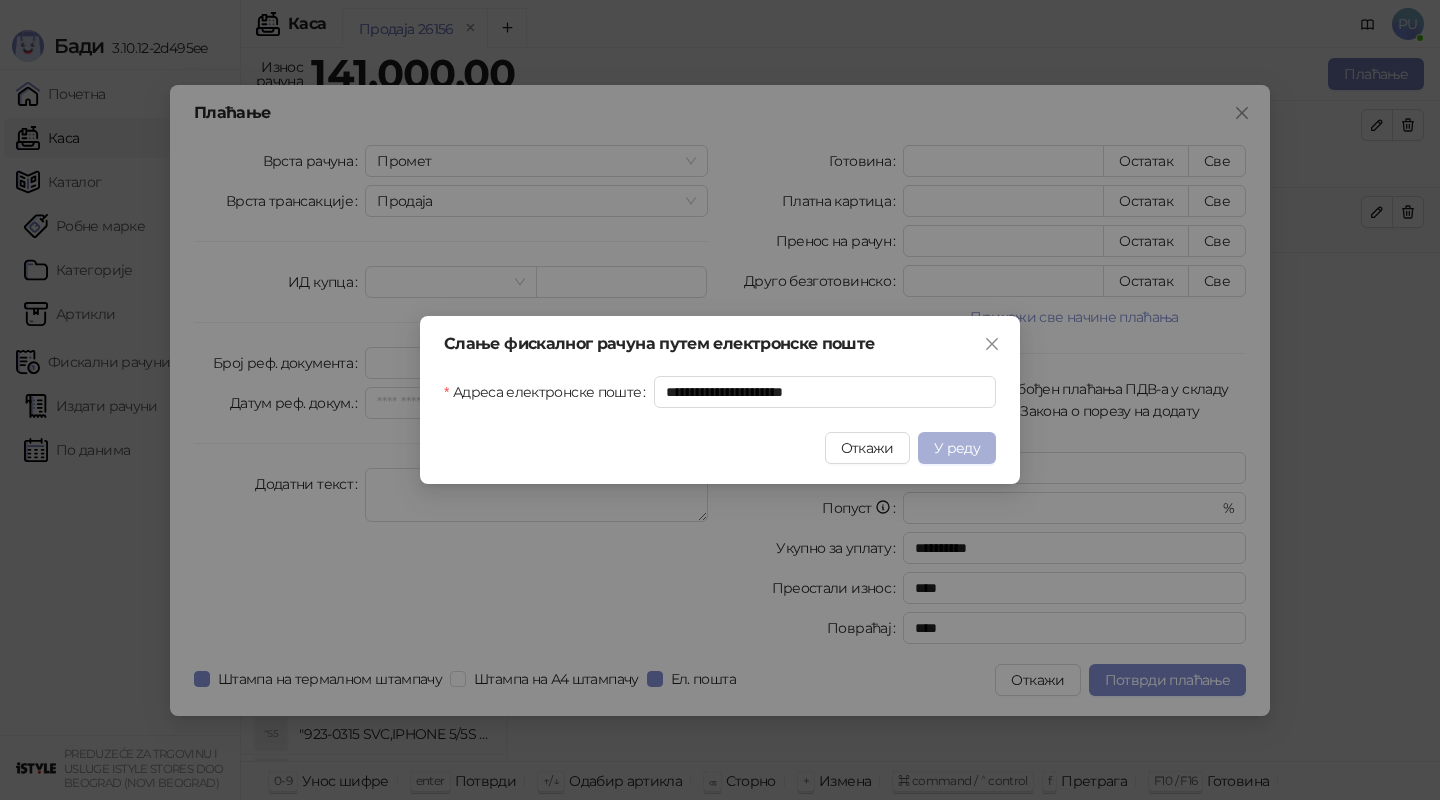 click on "У реду" at bounding box center (957, 448) 